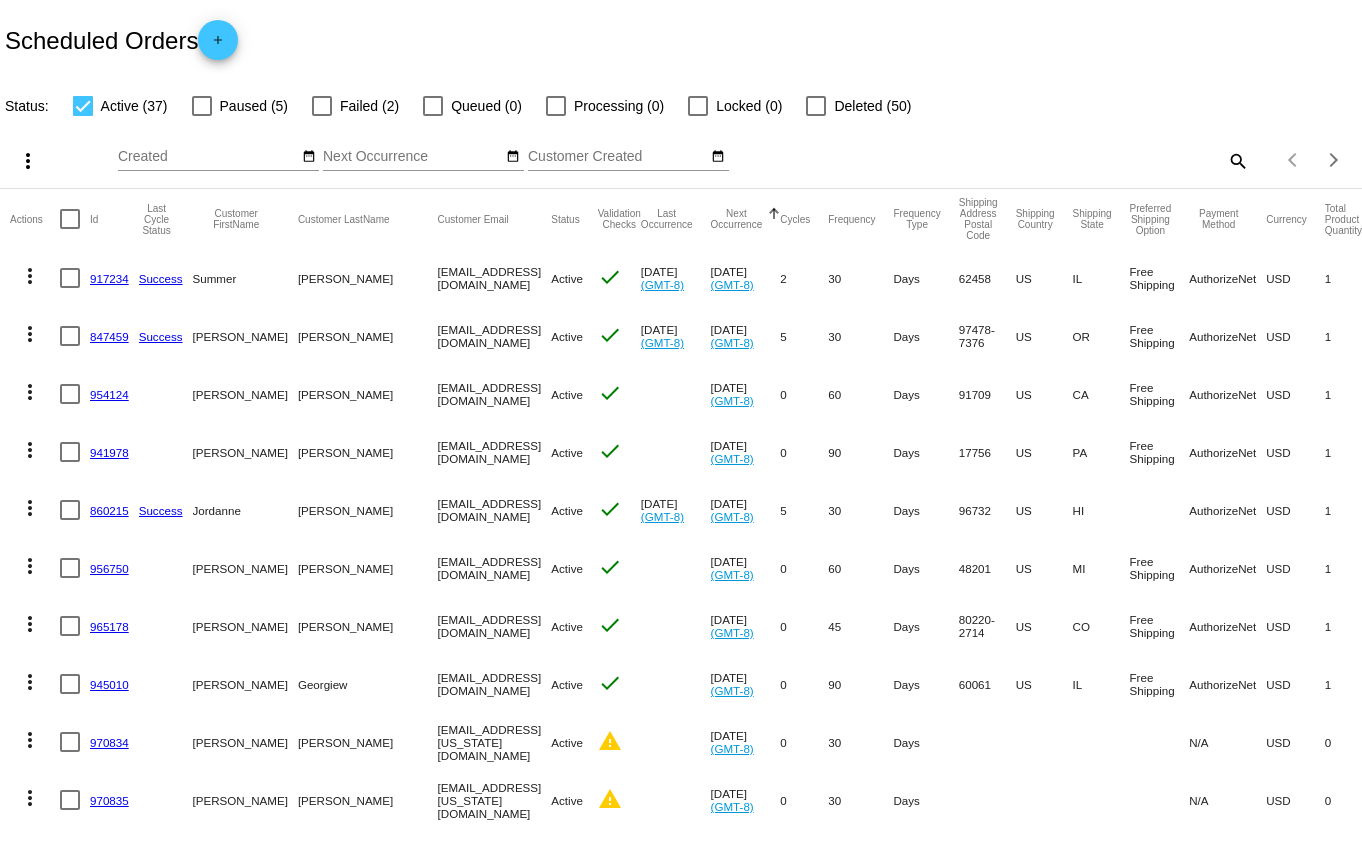 scroll, scrollTop: 0, scrollLeft: 0, axis: both 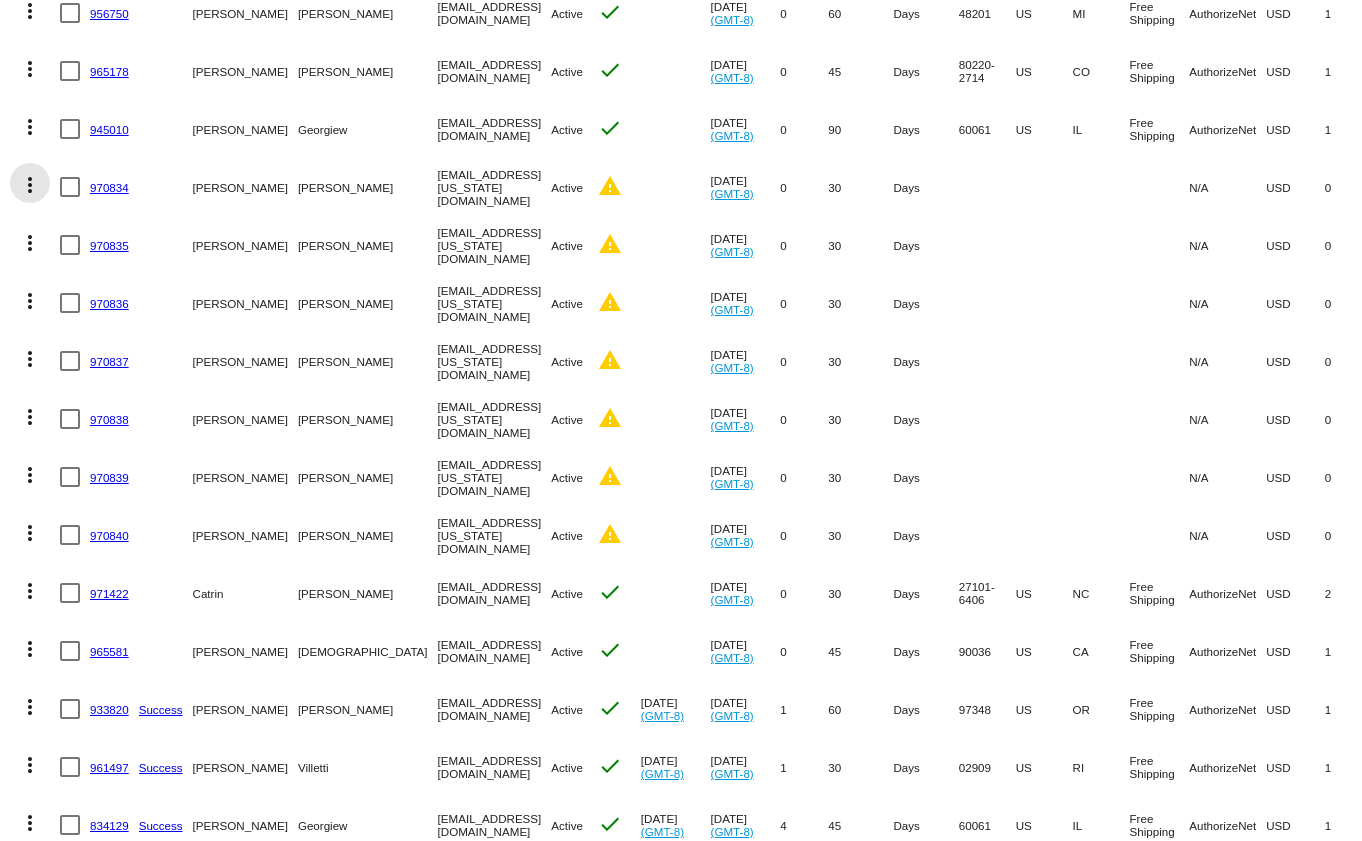 click on "more_vert" 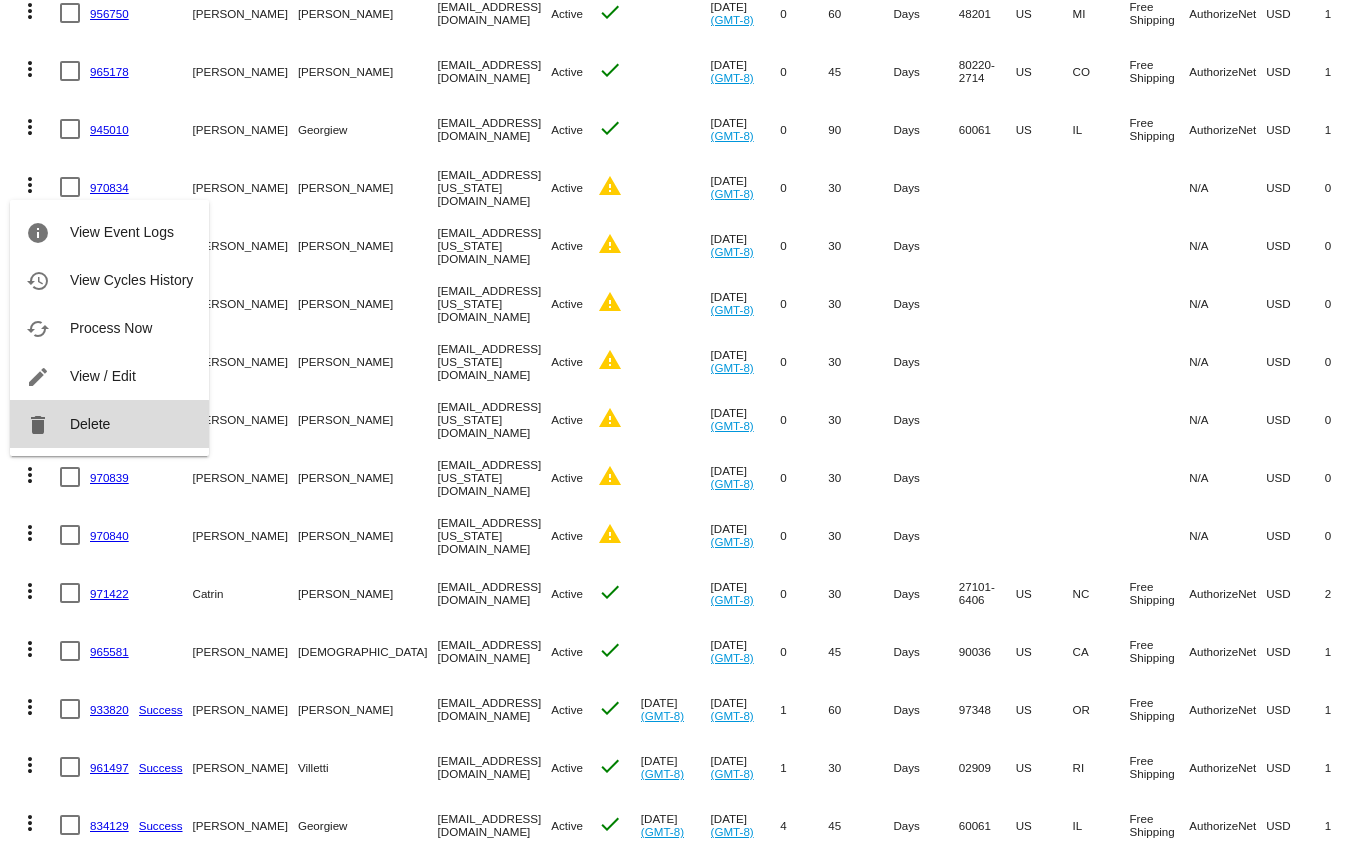 click on "Delete" at bounding box center [90, 424] 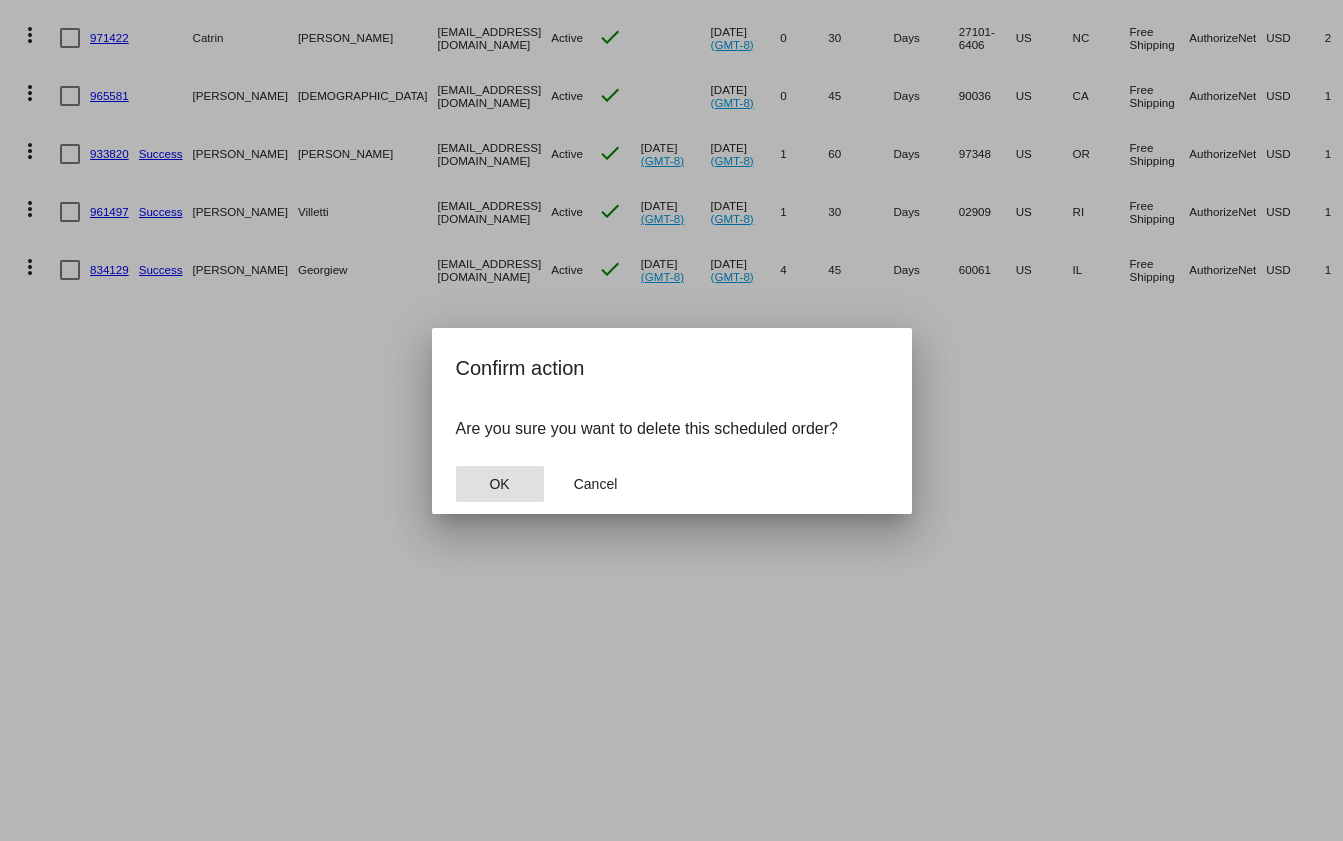 click on "OK" 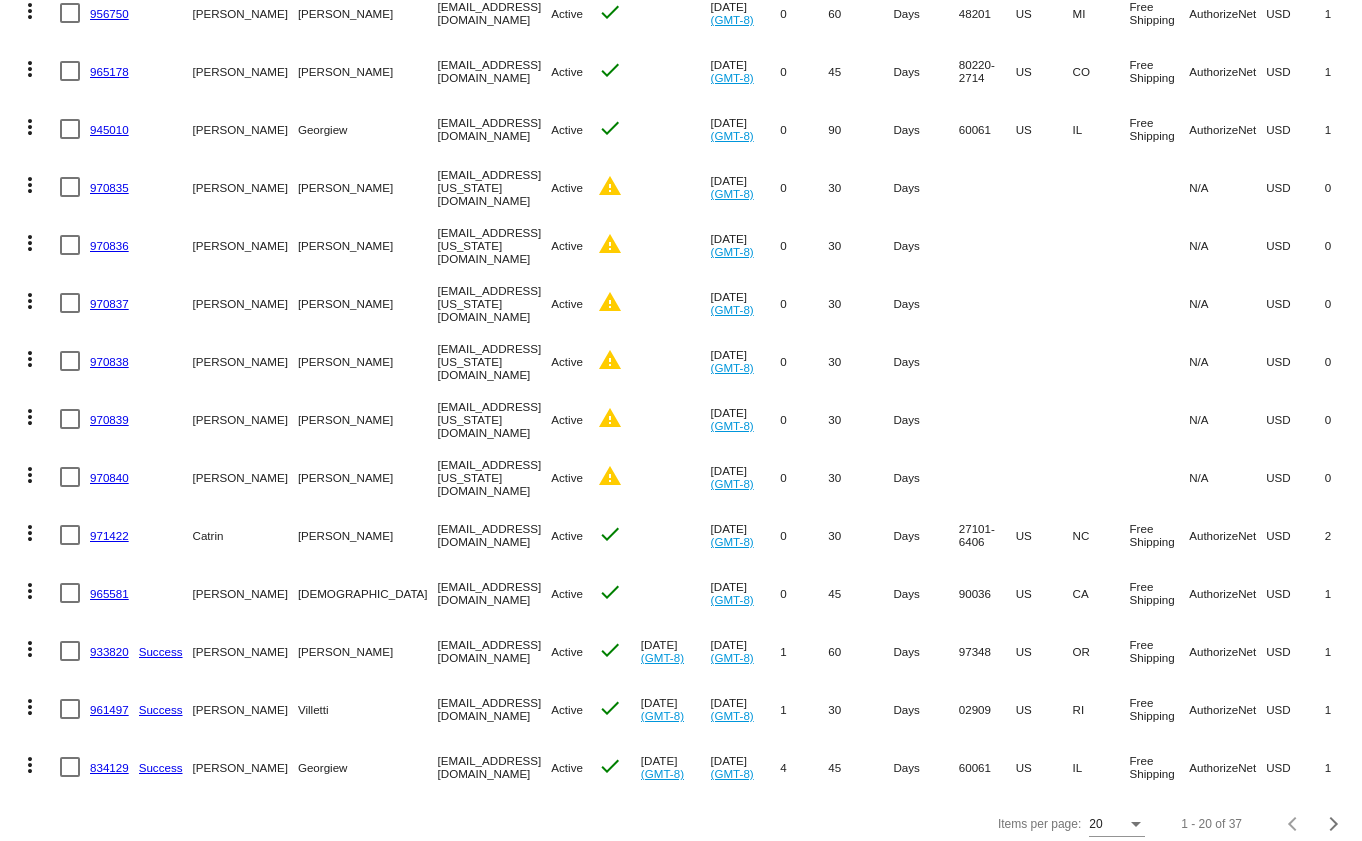 click on "more_vert" 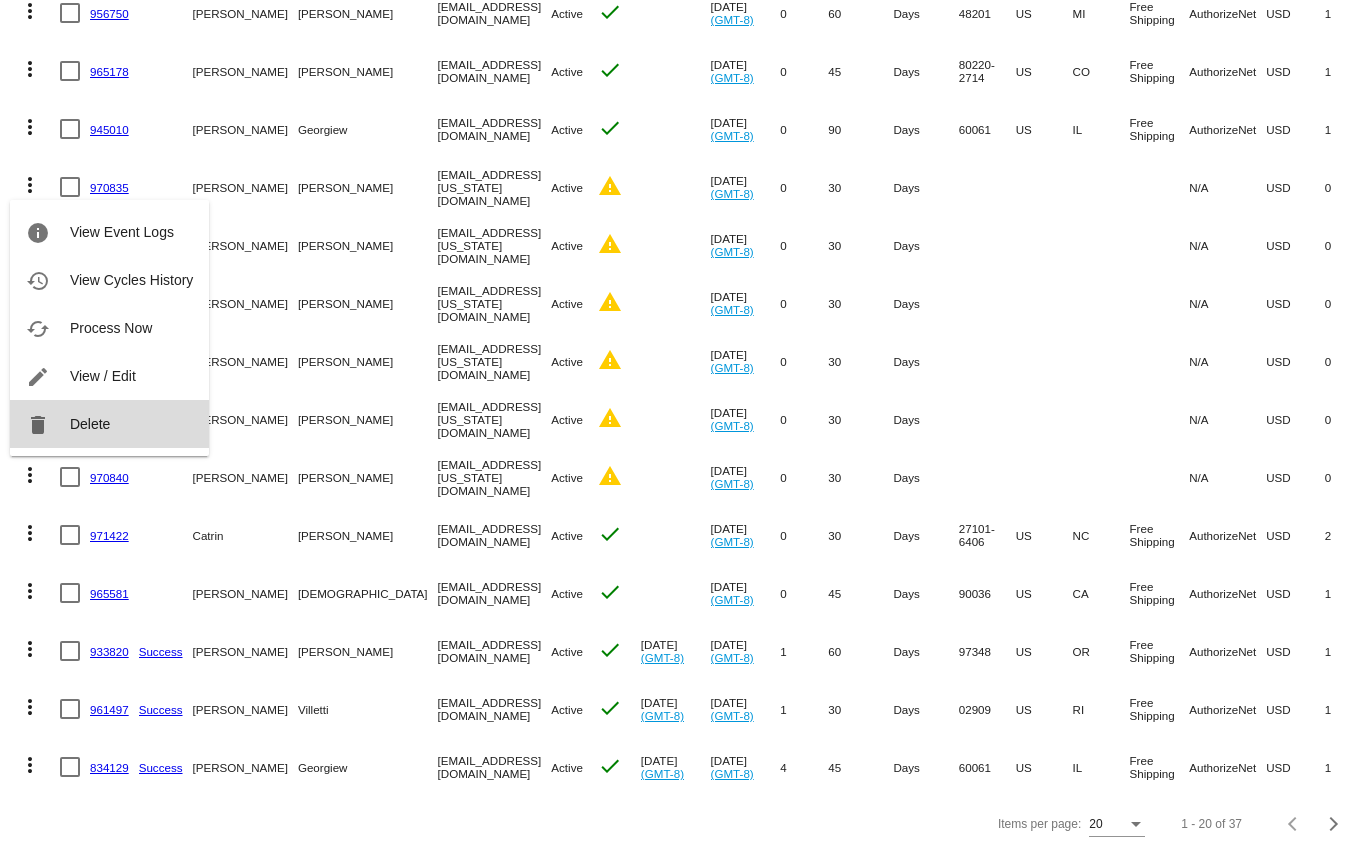 click on "Delete" at bounding box center [90, 424] 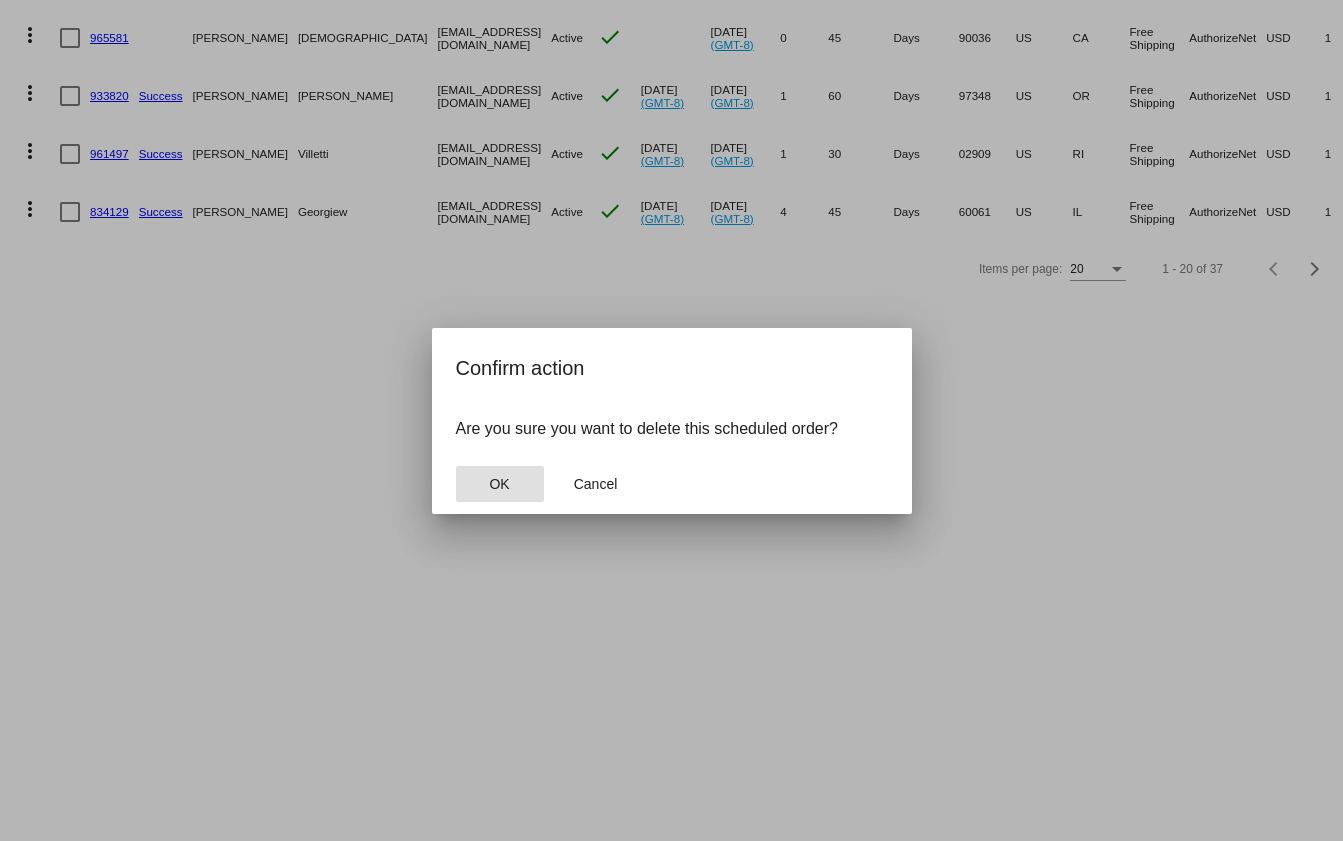 click on "OK" 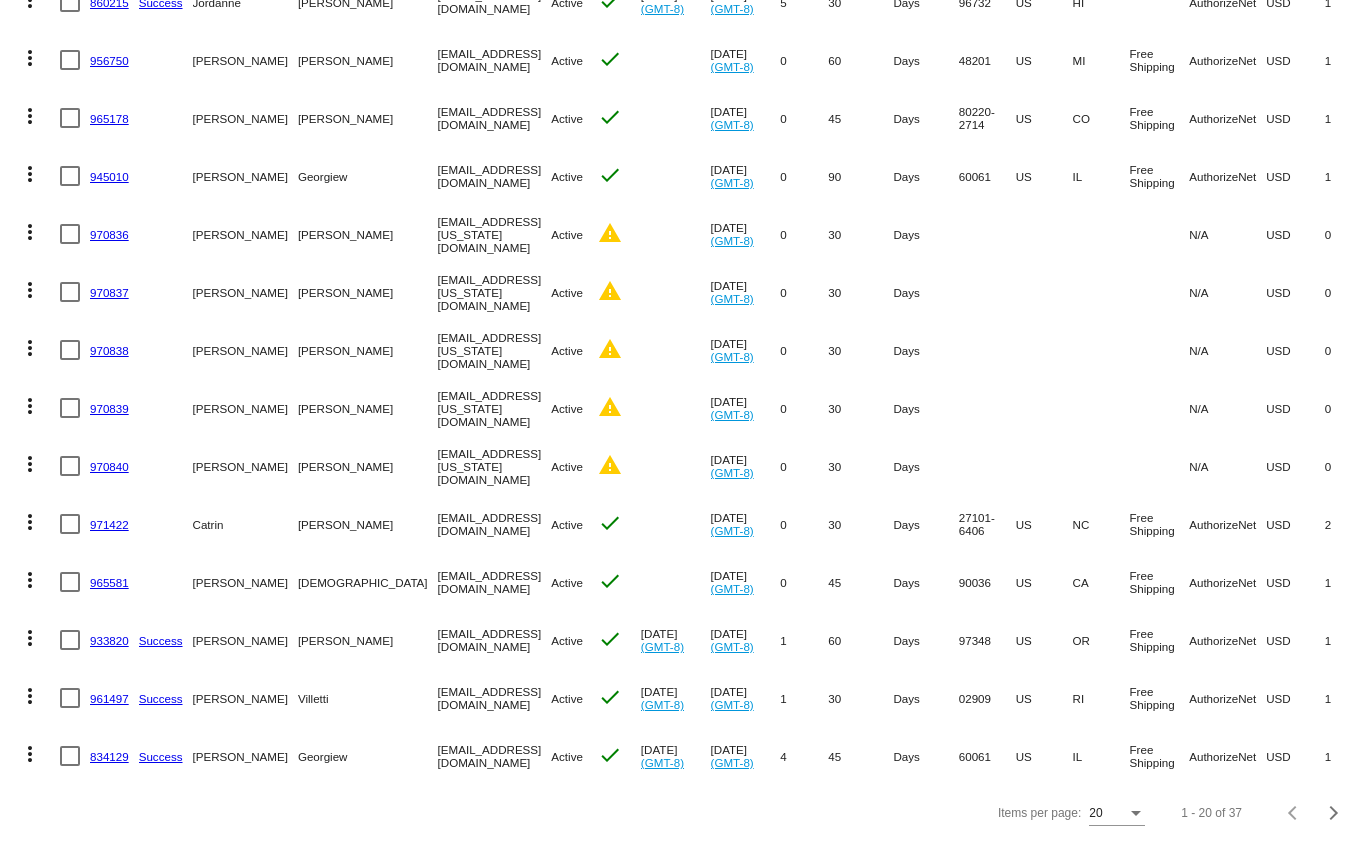 scroll, scrollTop: 526, scrollLeft: 0, axis: vertical 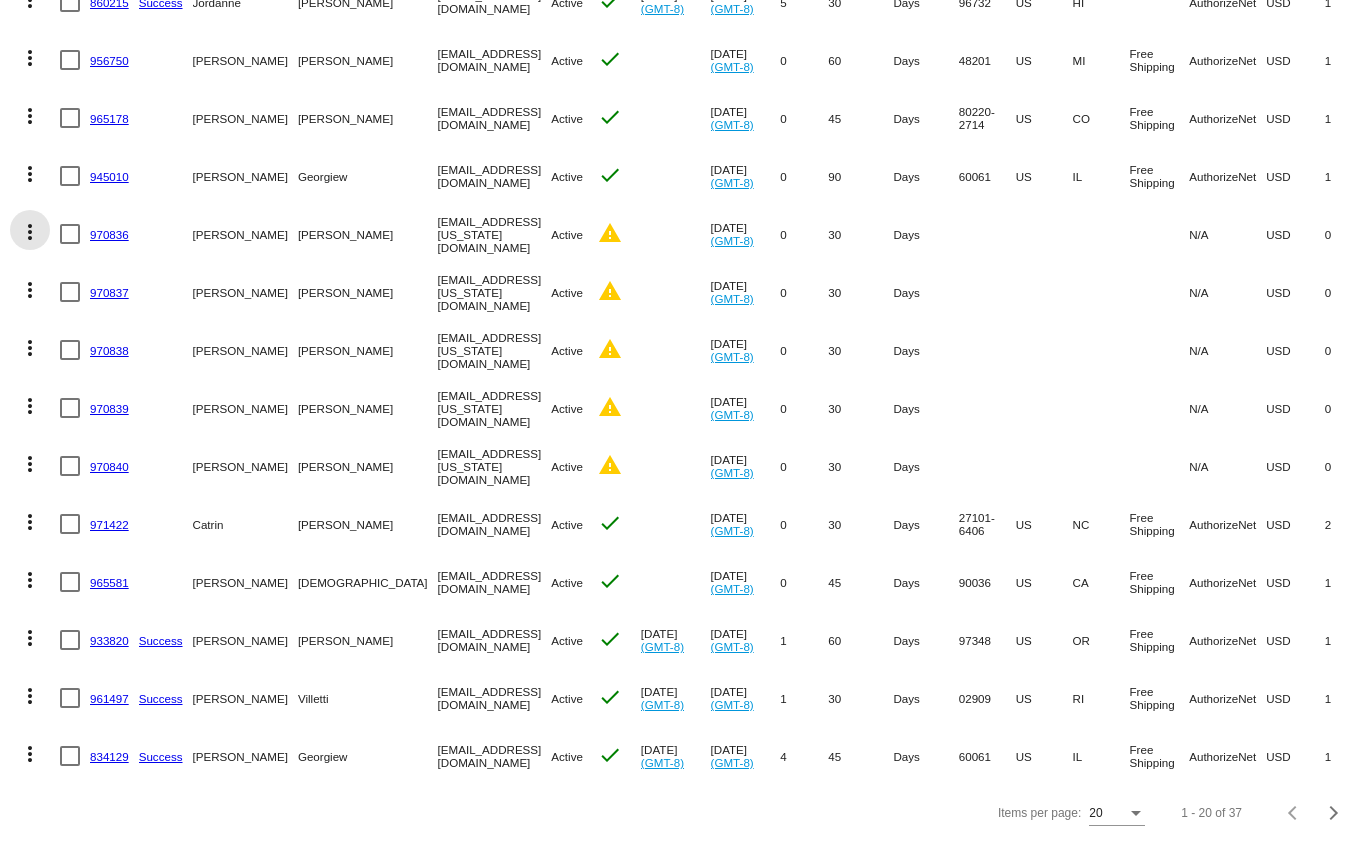click on "more_vert" 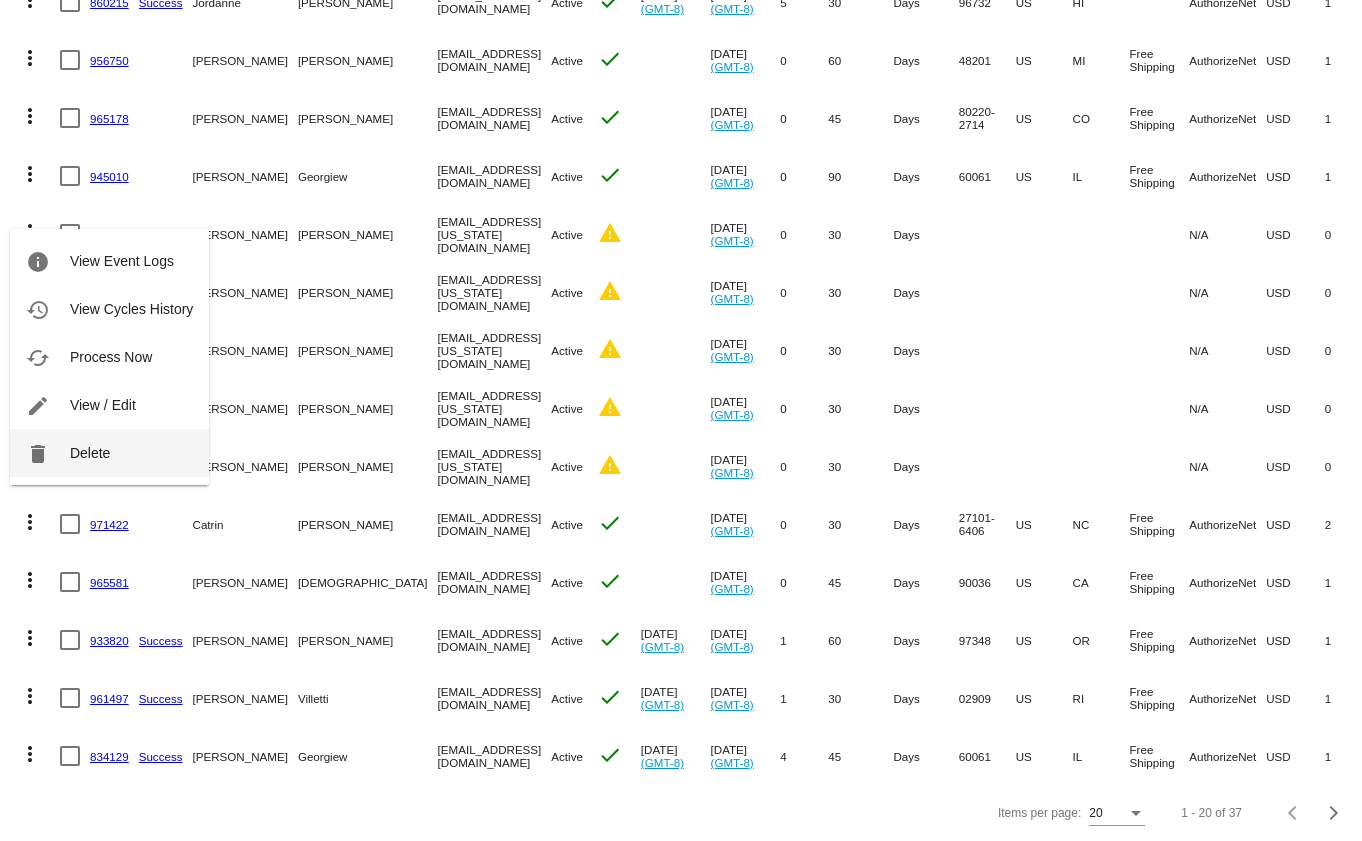 click on "Delete" at bounding box center (90, 453) 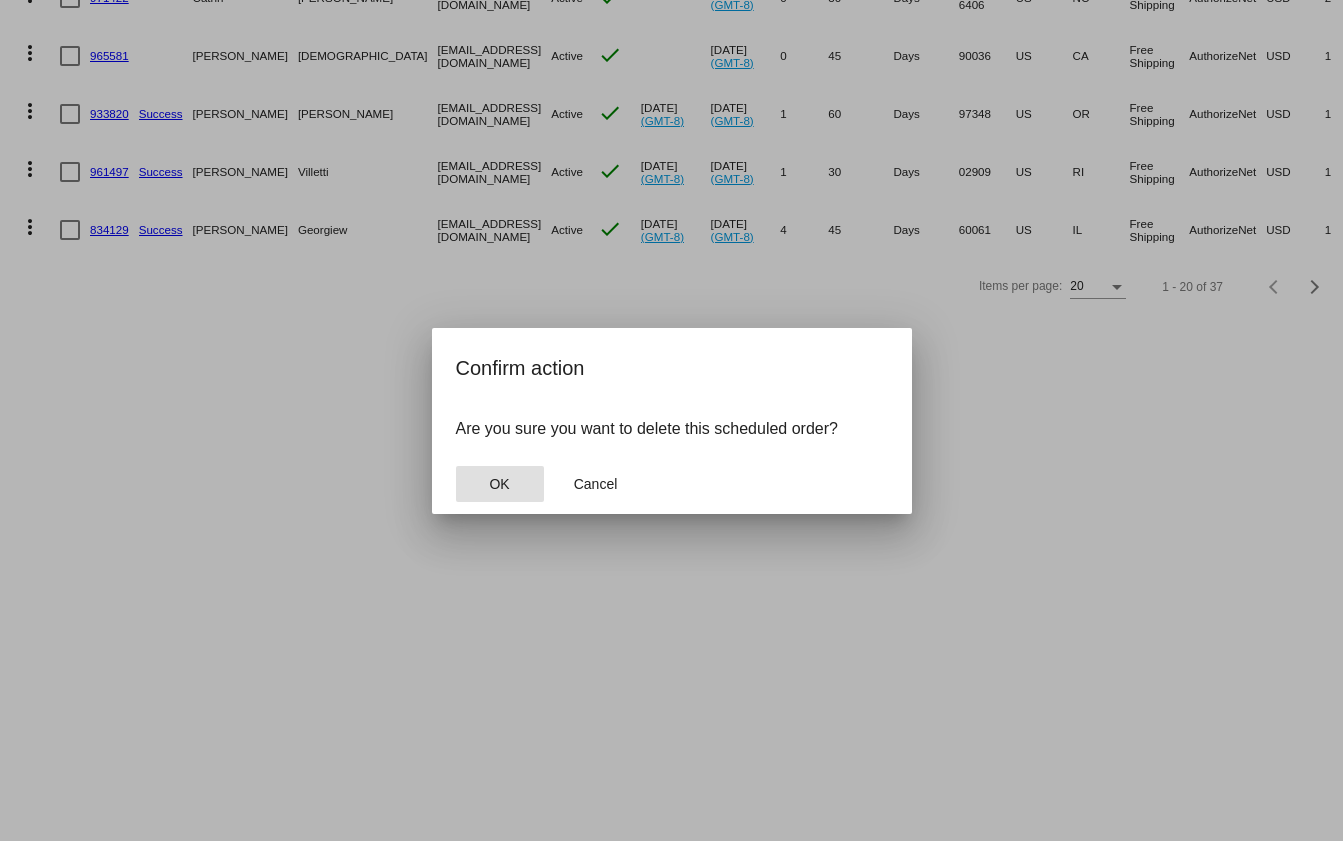 click on "OK" 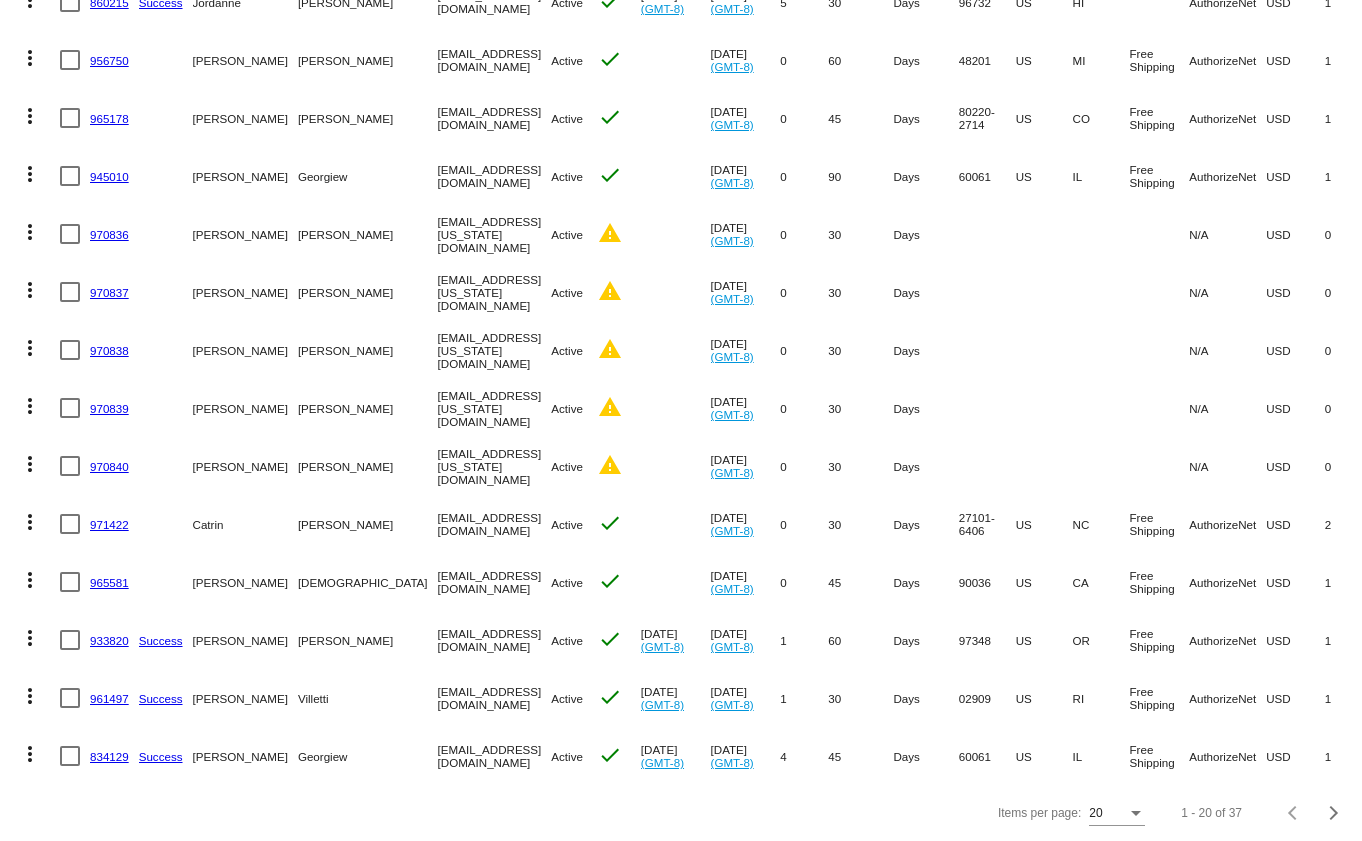 click on "more_vert" 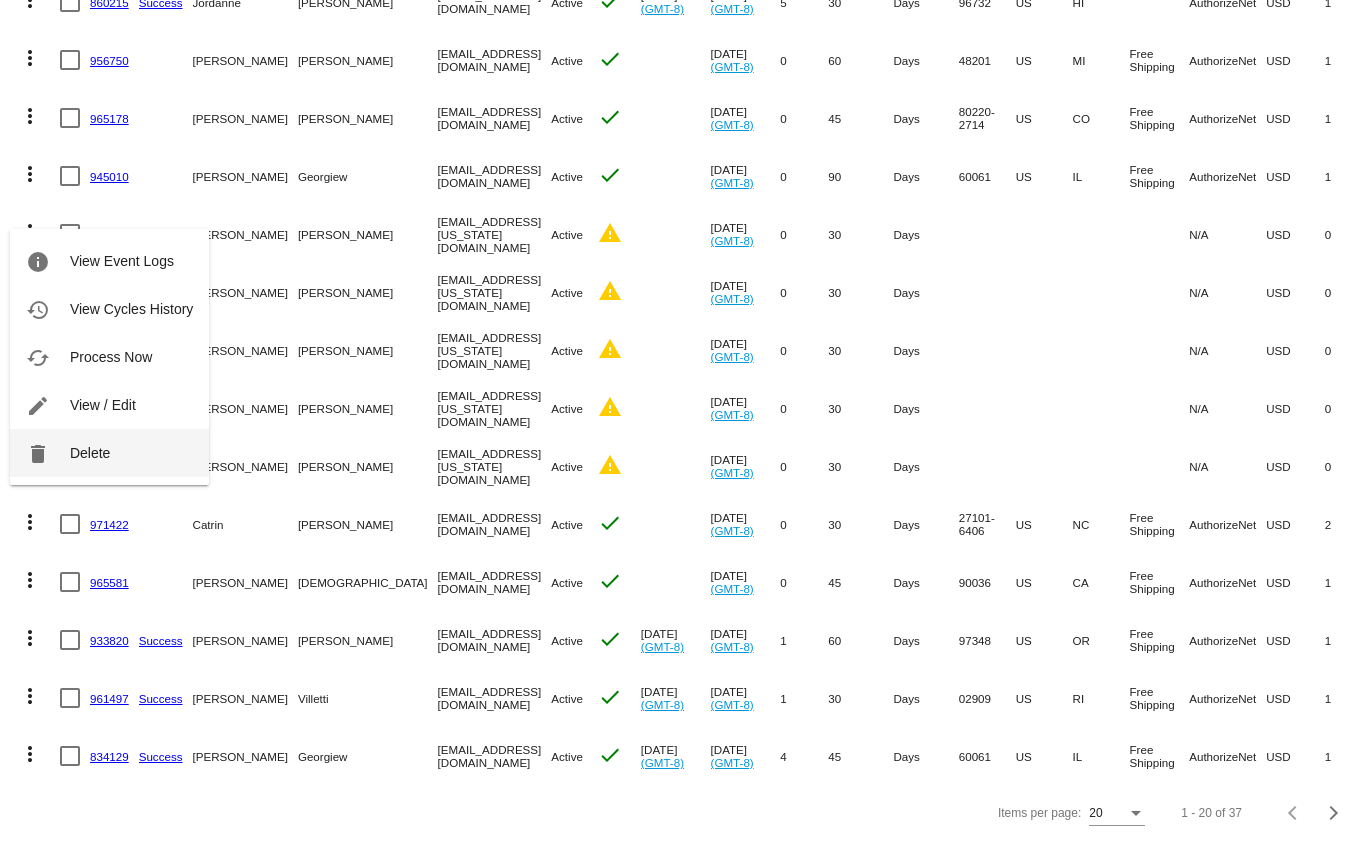 click on "Delete" at bounding box center [90, 453] 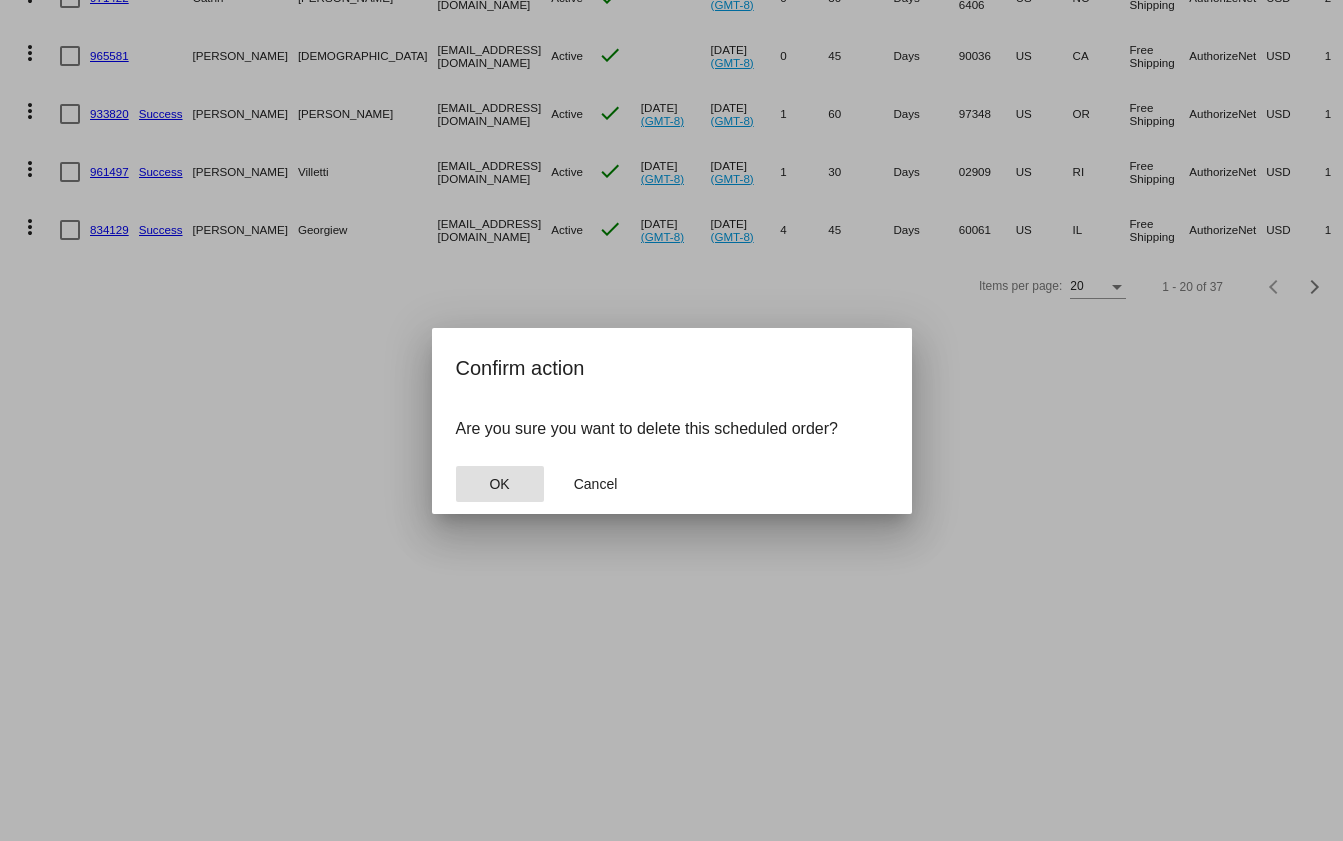 click on "OK" 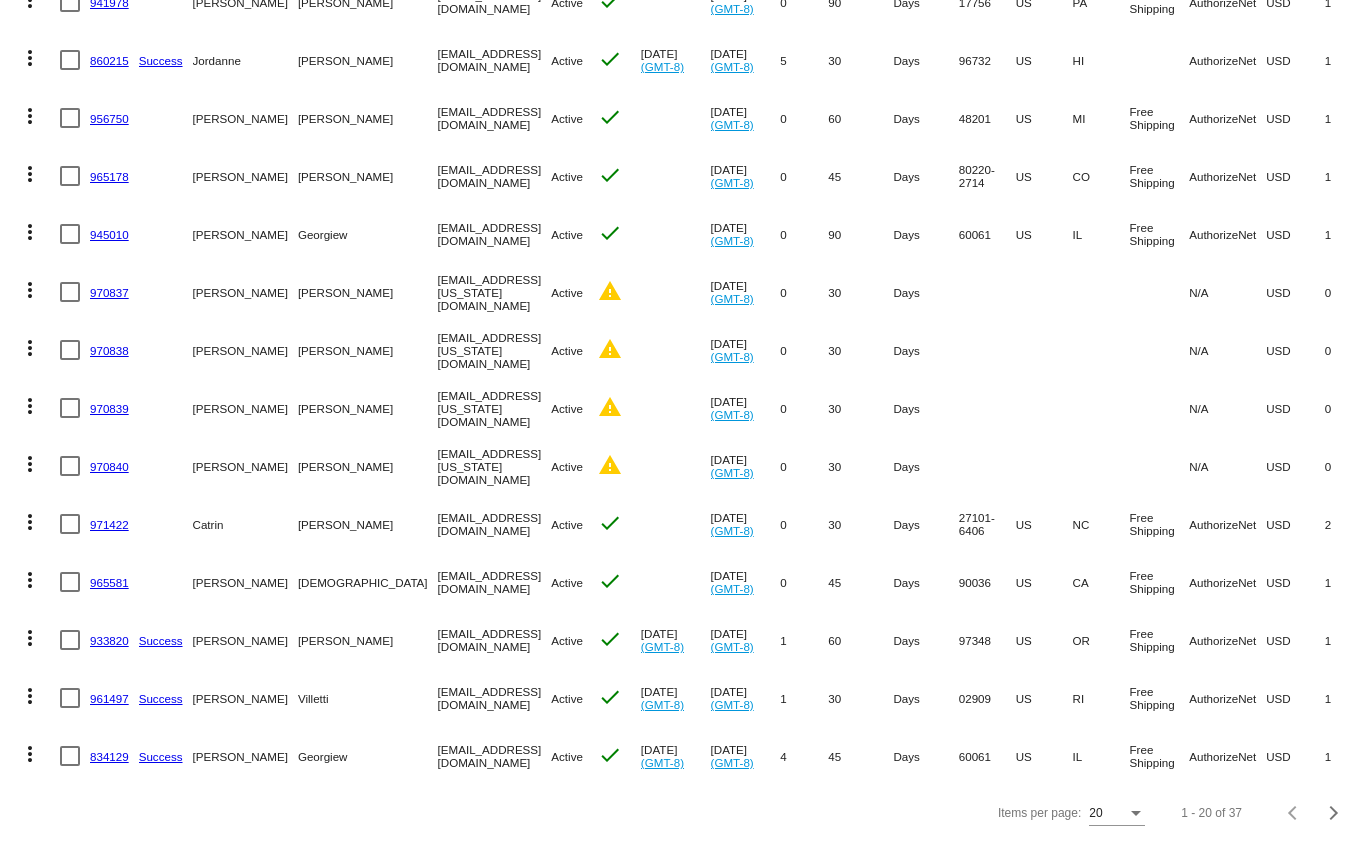 click on "more_vert" 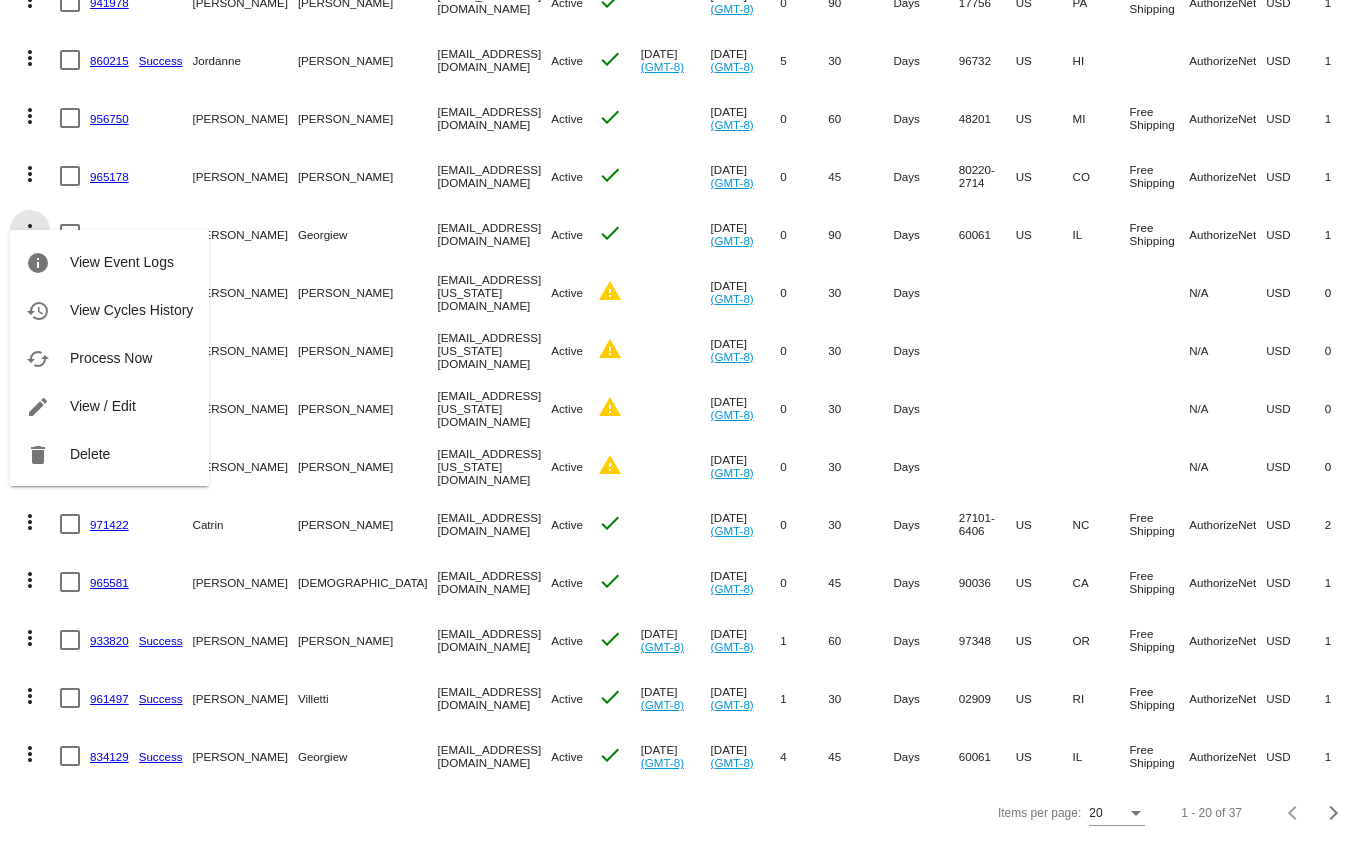 scroll, scrollTop: 410, scrollLeft: 0, axis: vertical 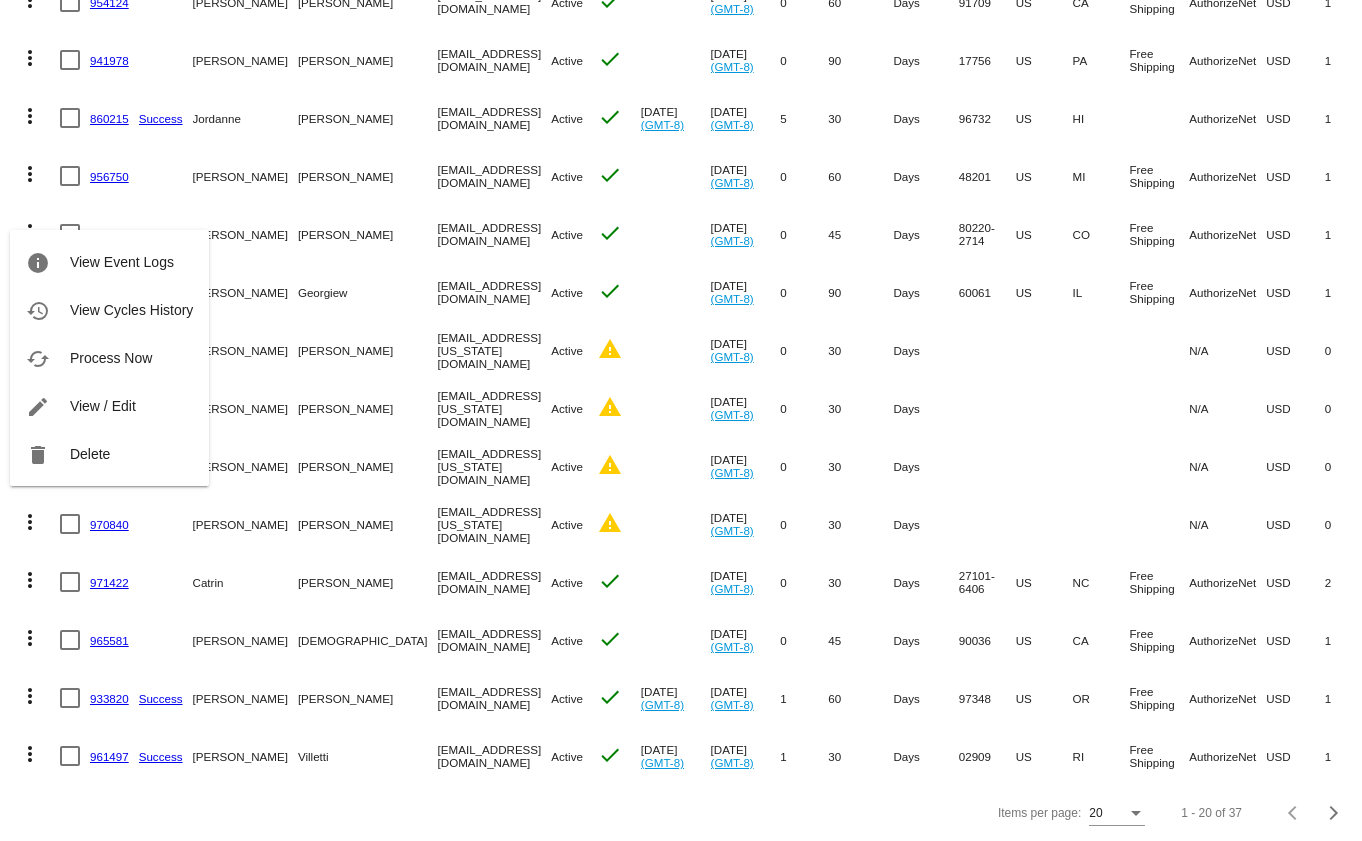 click at bounding box center [681, 420] 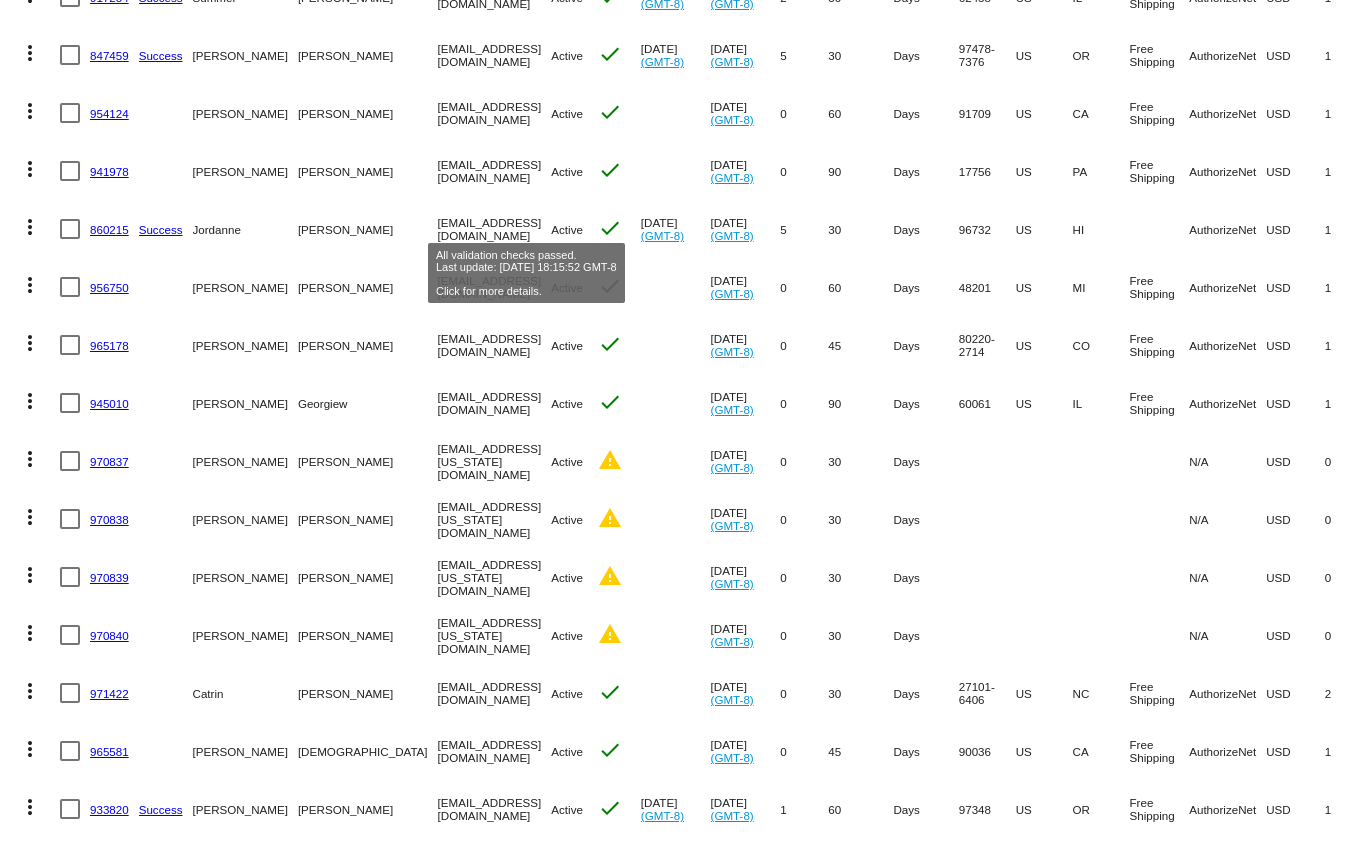 scroll, scrollTop: 76, scrollLeft: 0, axis: vertical 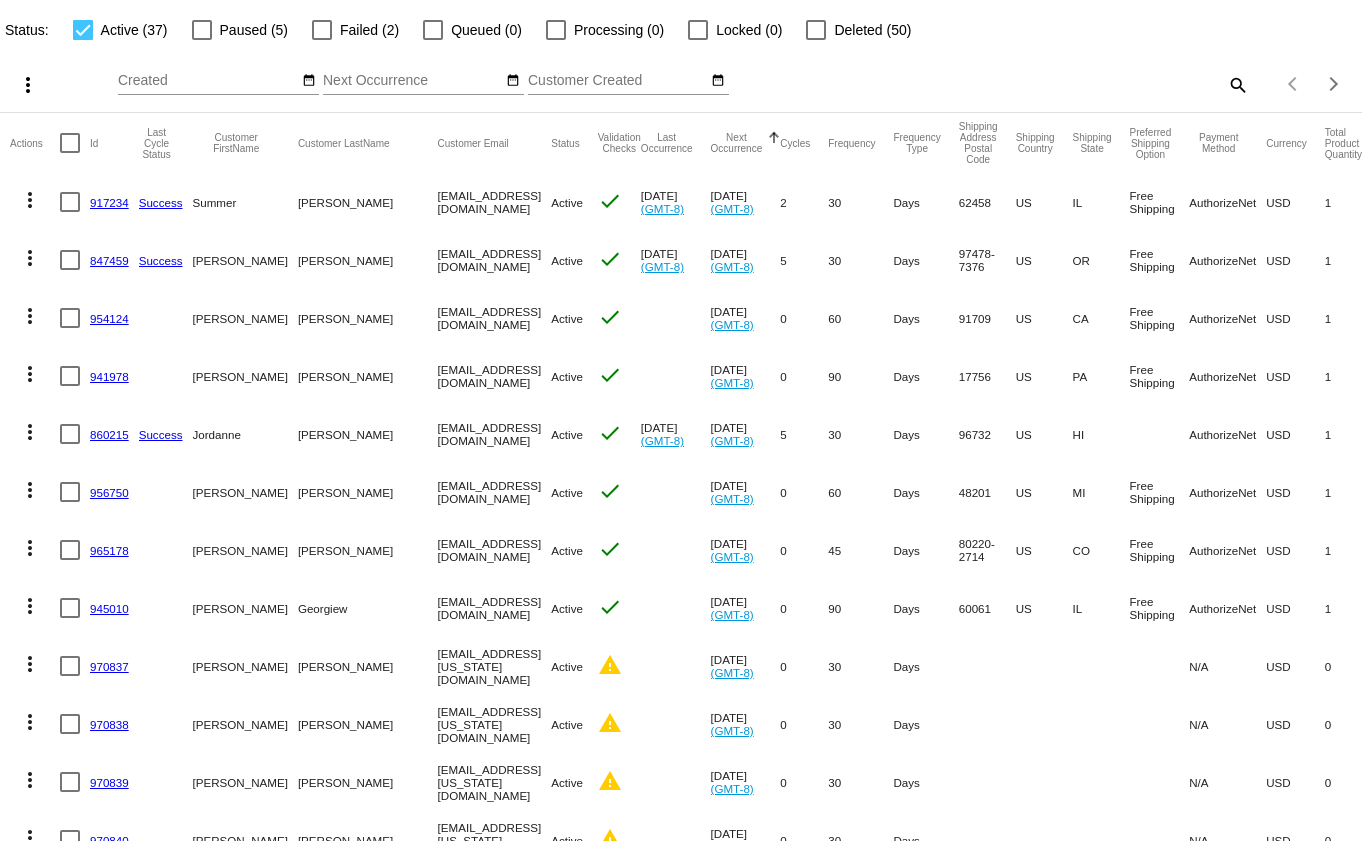 click on "Deleted (50)" at bounding box center [872, 30] 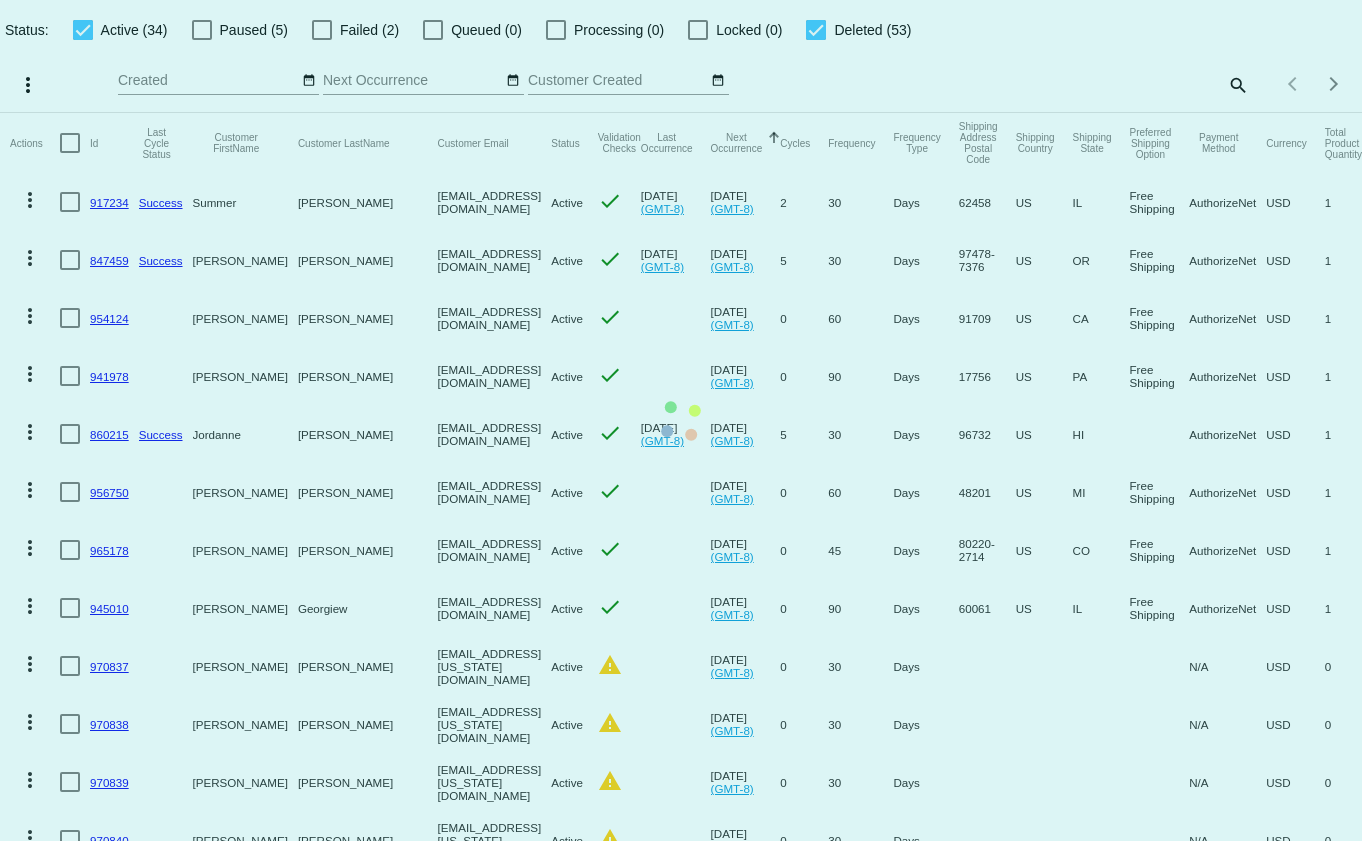 click at bounding box center (83, 30) 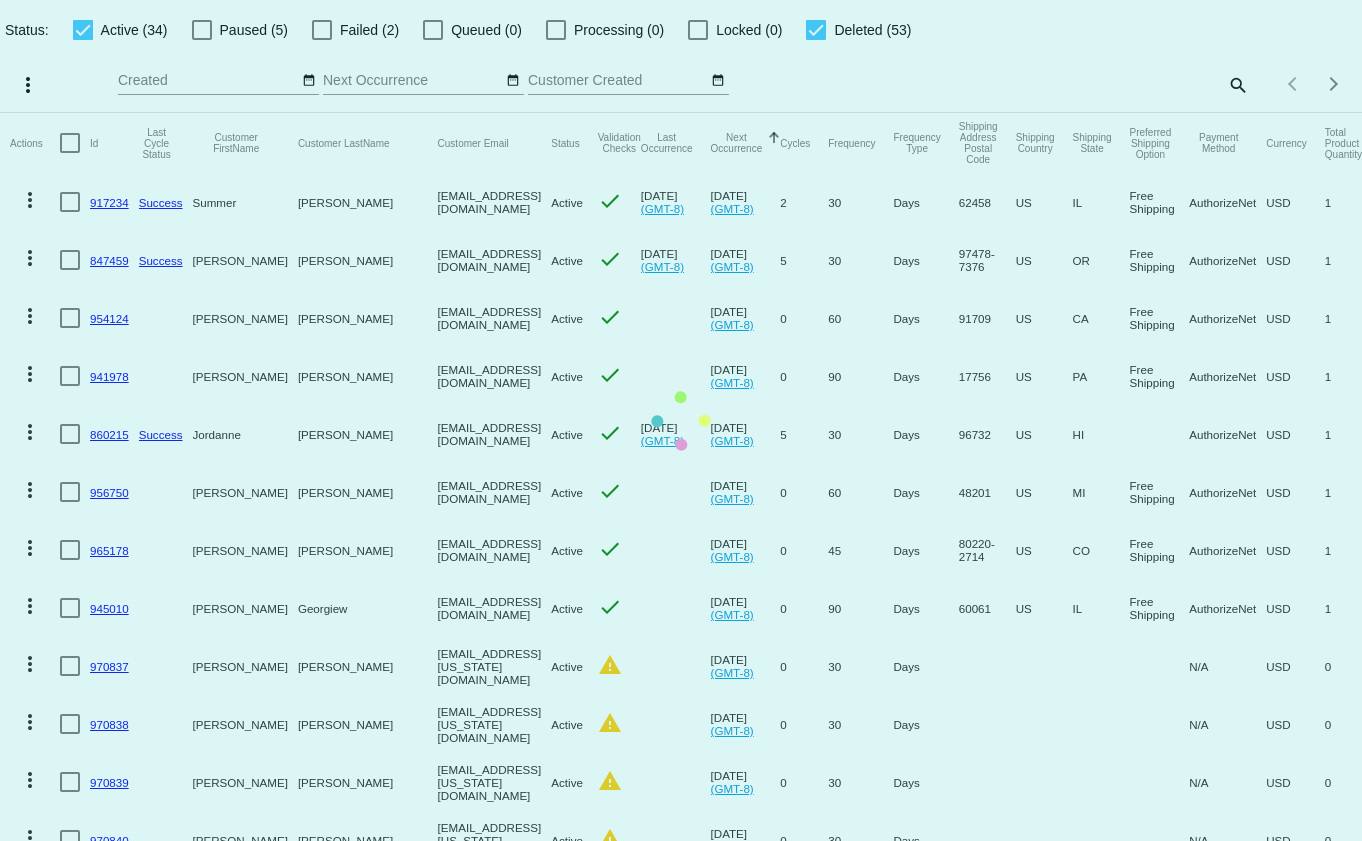 click on "Active (34)" at bounding box center [82, 40] 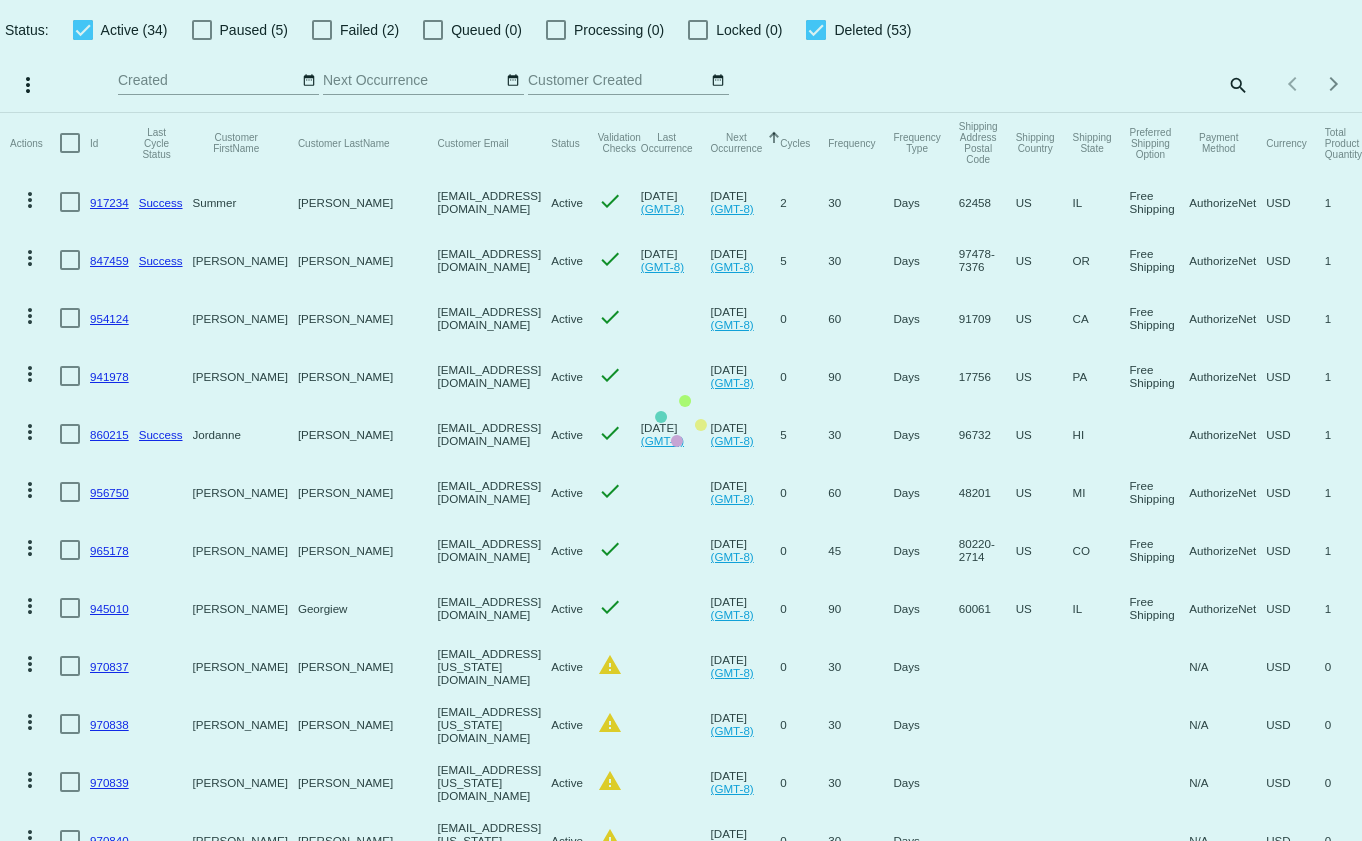 checkbox on "false" 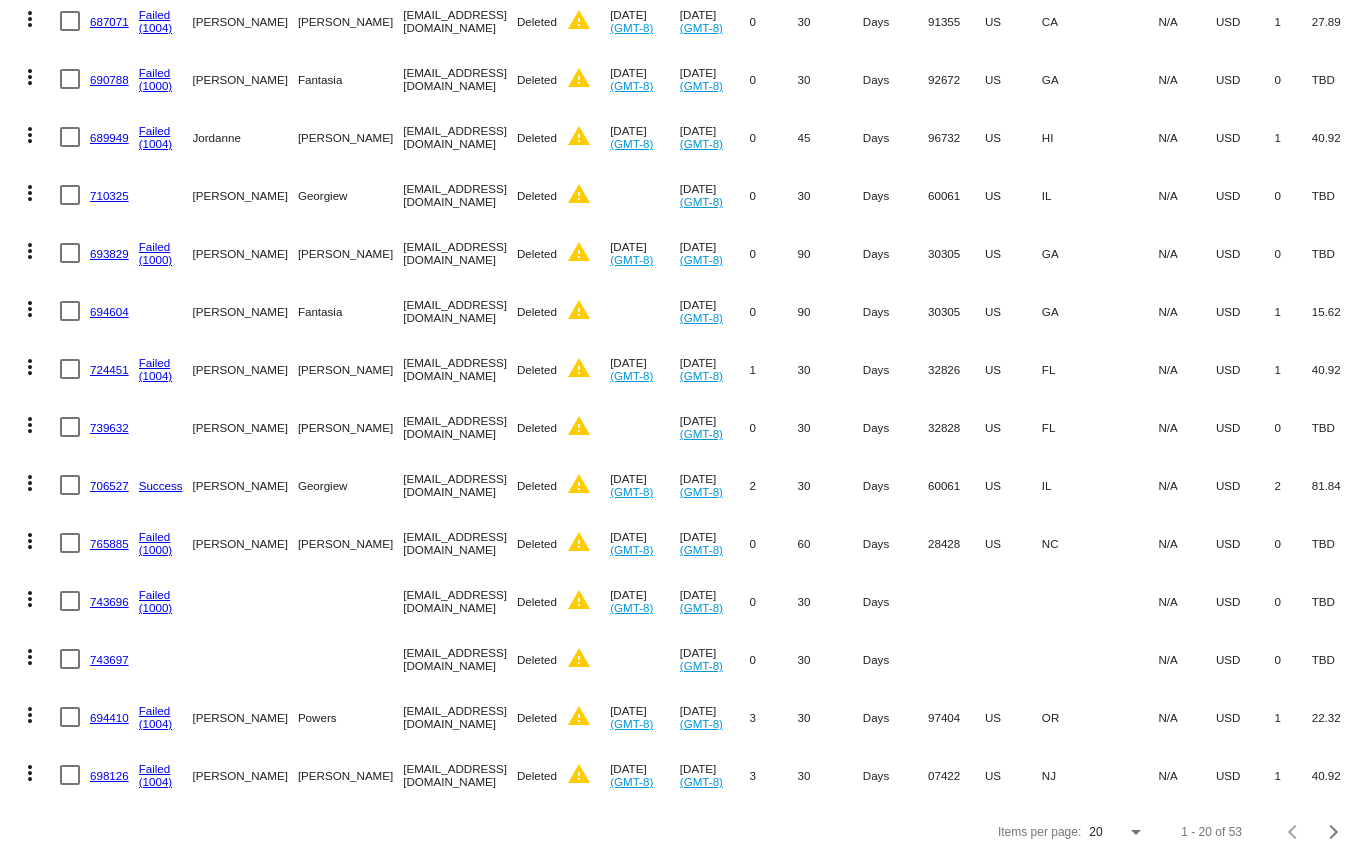 scroll, scrollTop: 642, scrollLeft: 0, axis: vertical 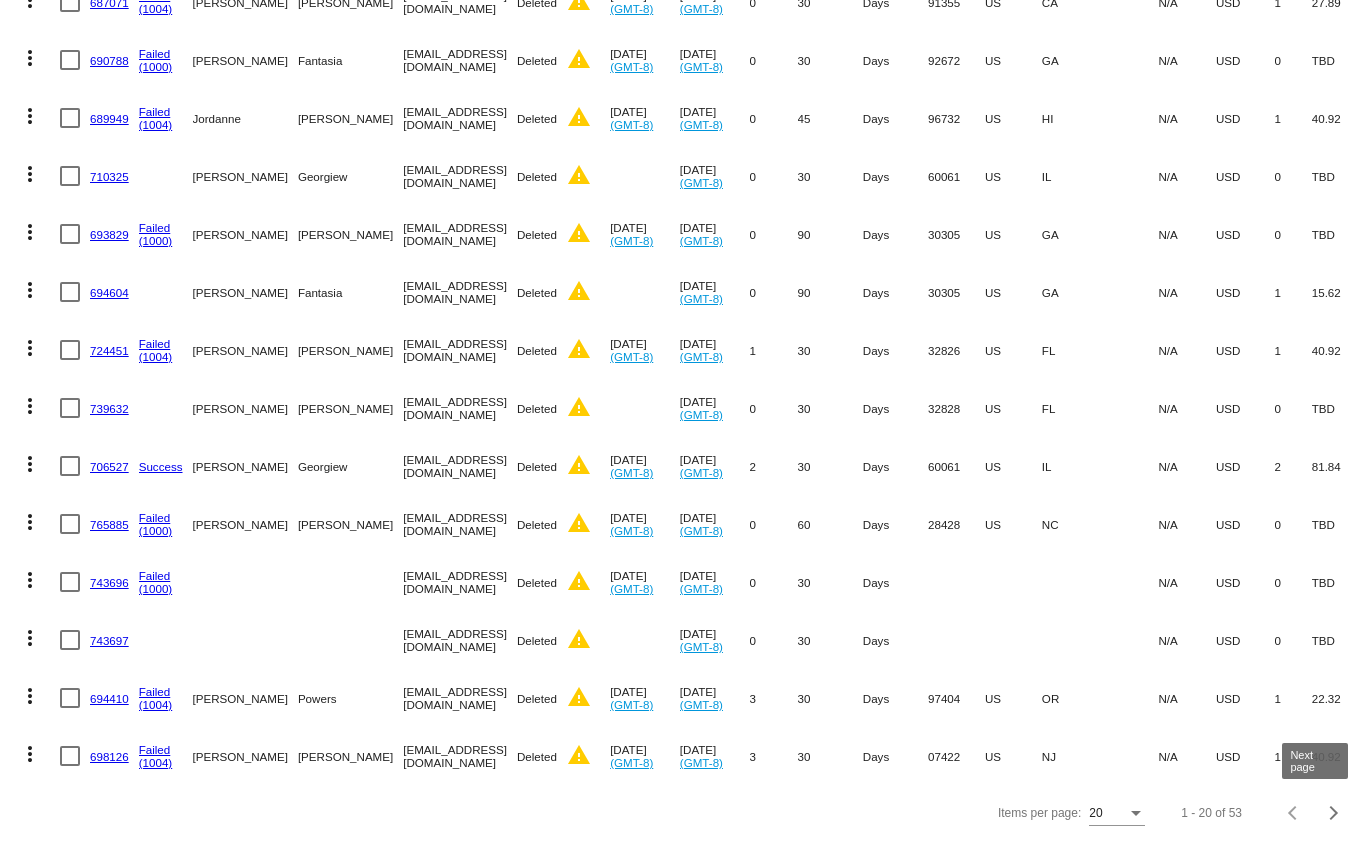 click 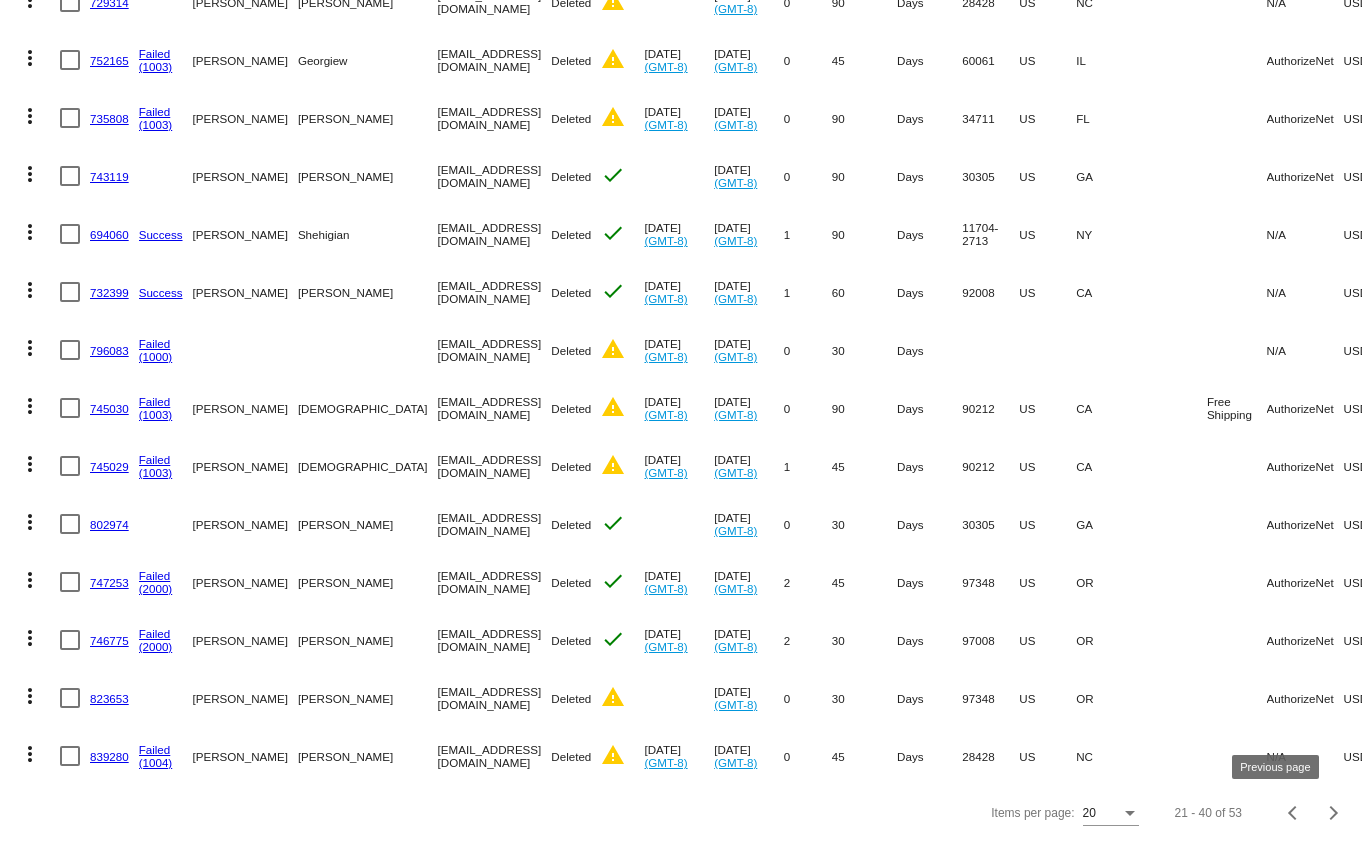 click 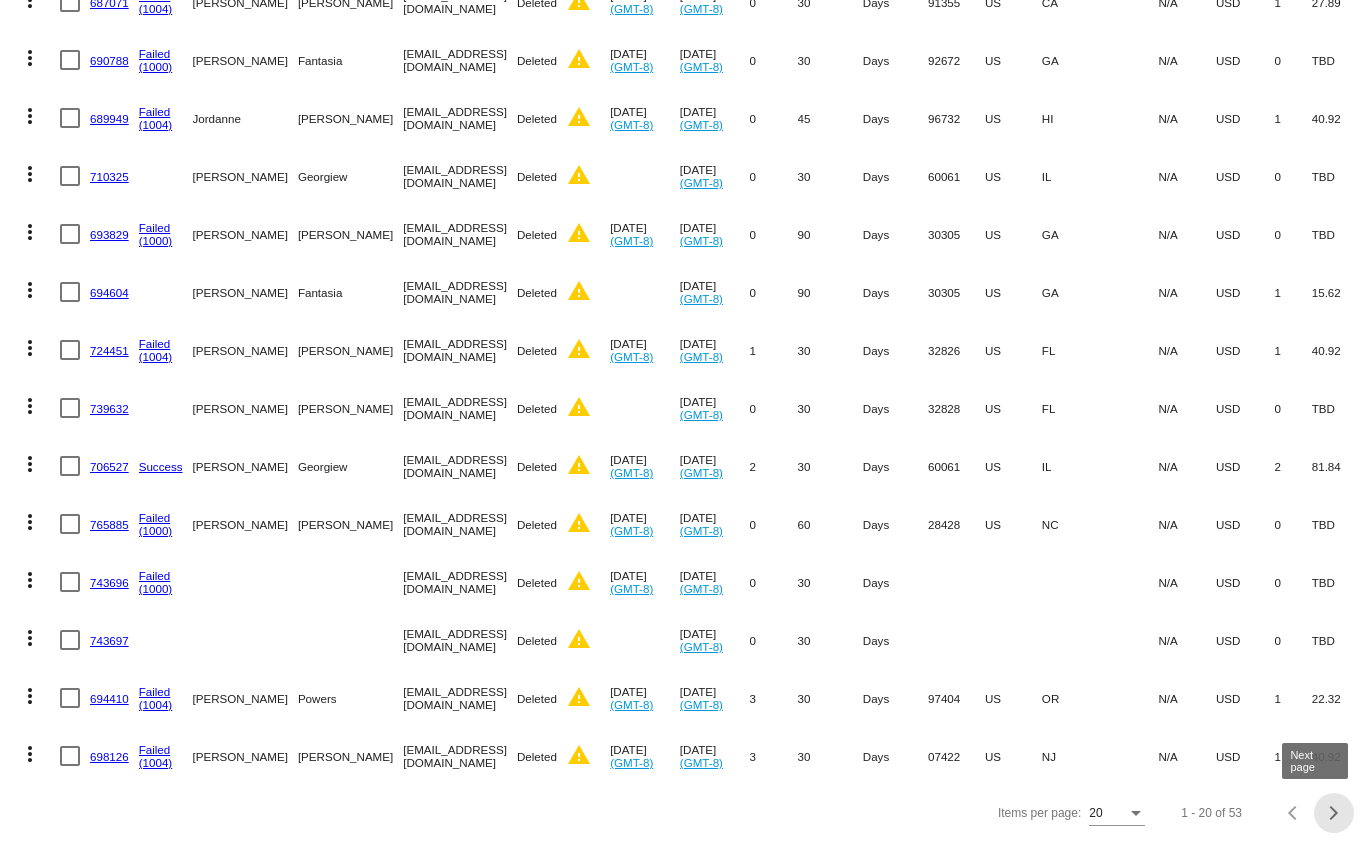 click 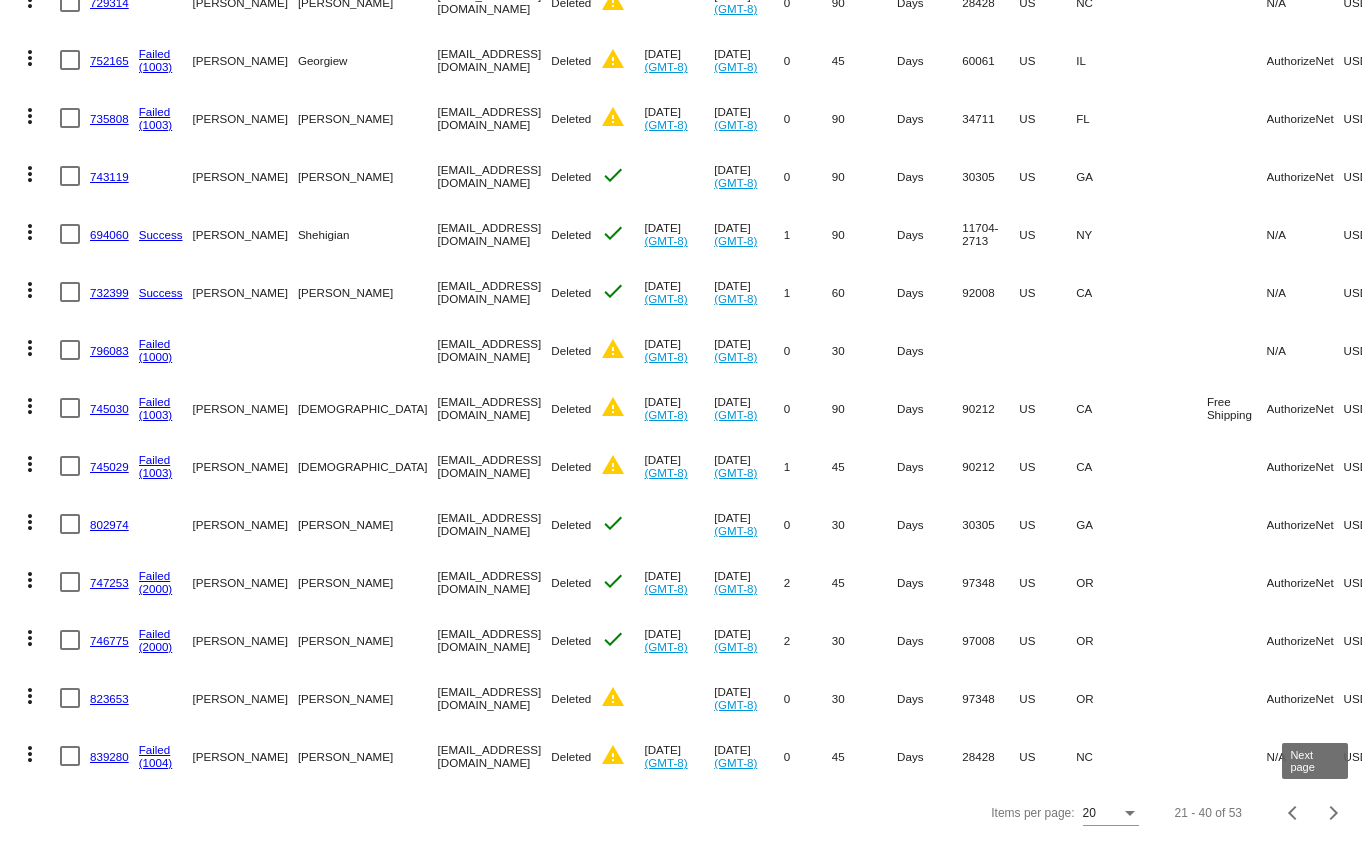 click 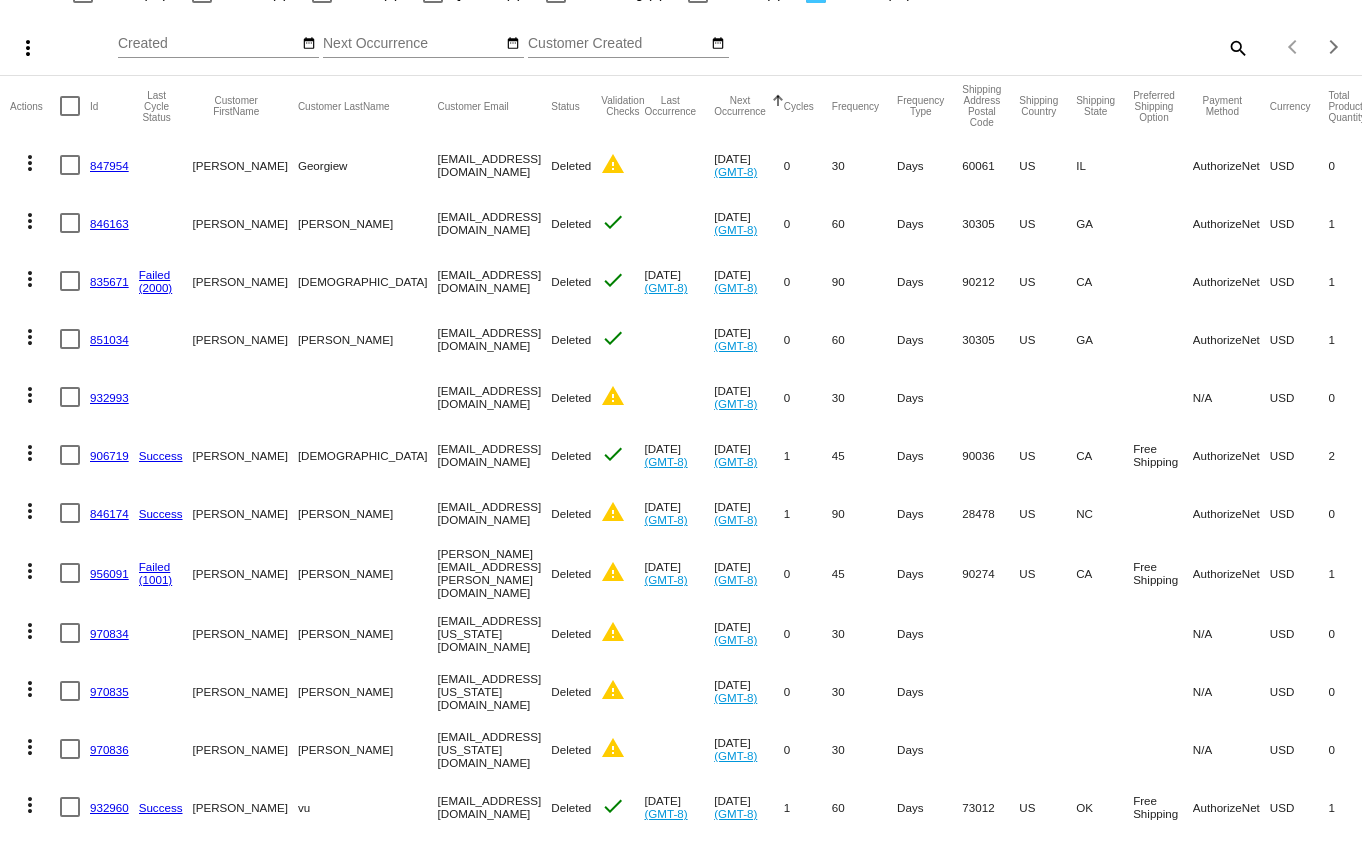 scroll, scrollTop: 236, scrollLeft: 0, axis: vertical 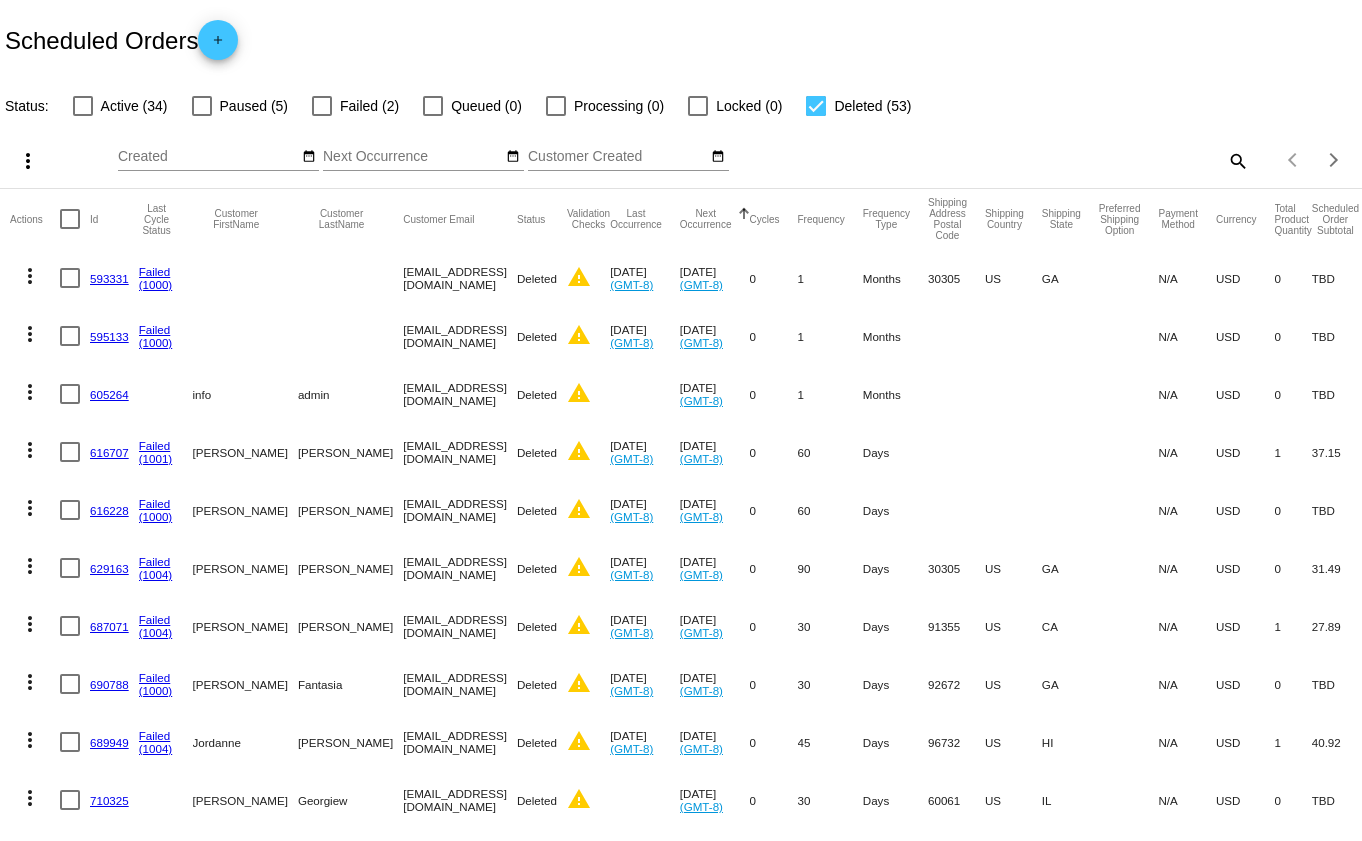 click at bounding box center [816, 106] 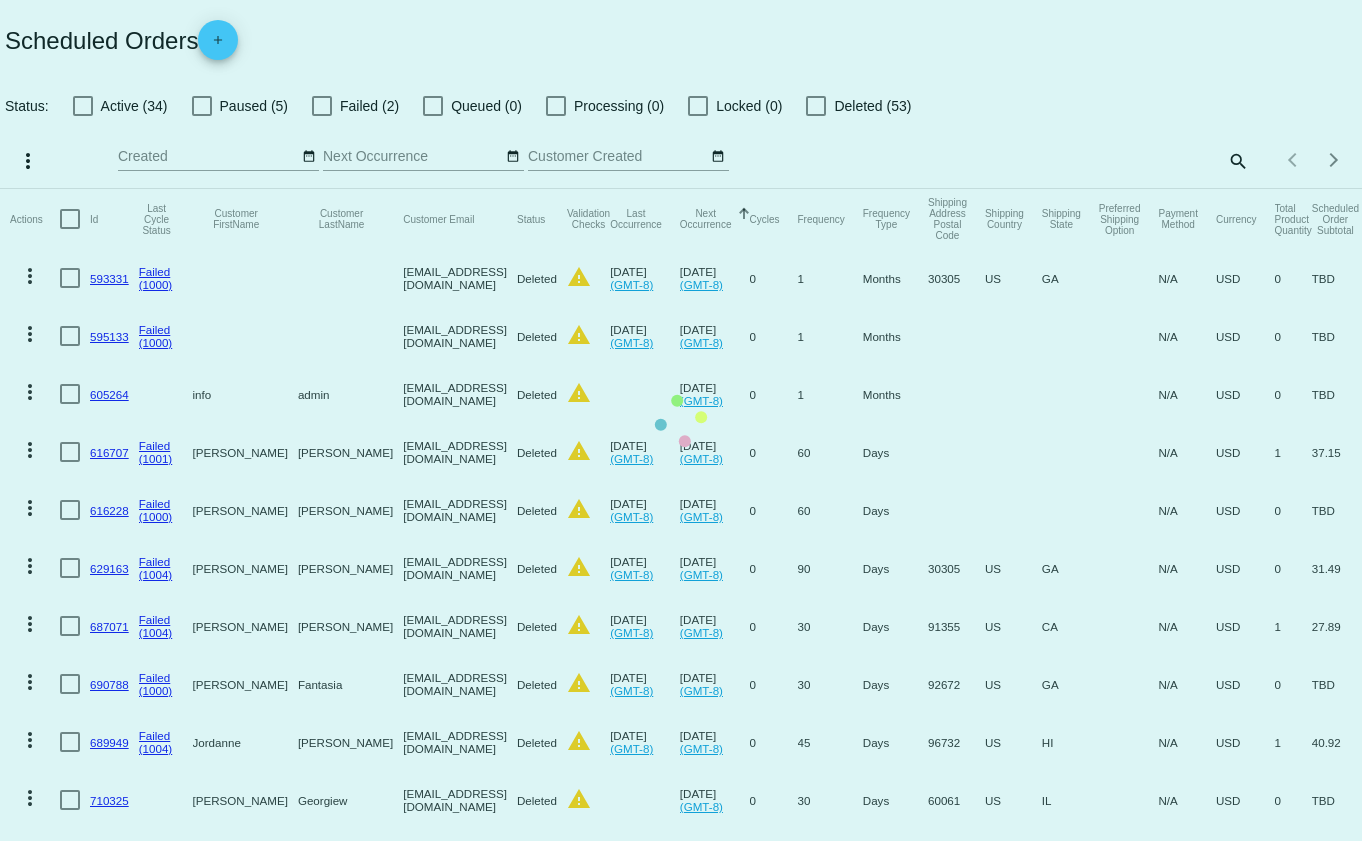 click at bounding box center (83, 106) 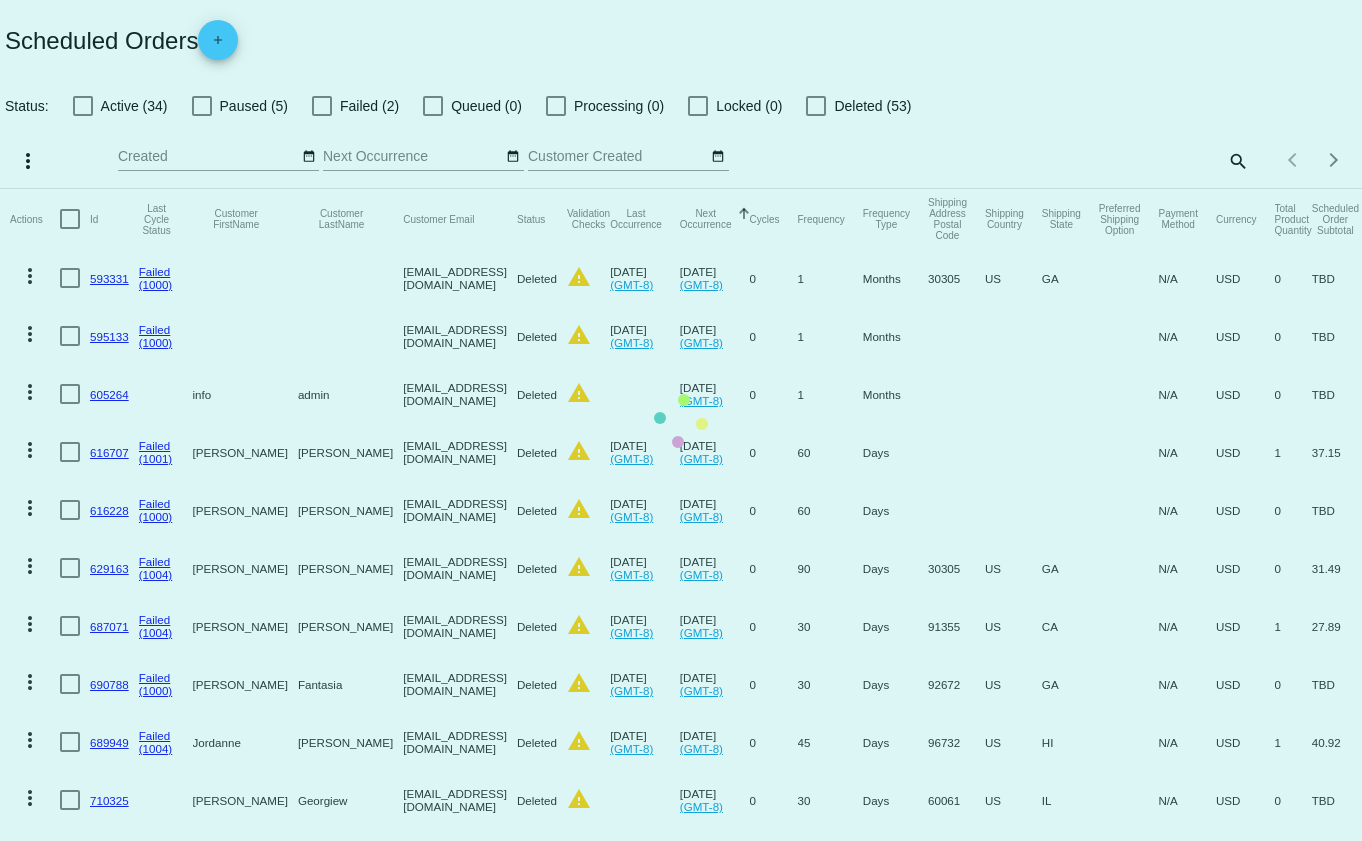 click on "Active (34)" at bounding box center (82, 116) 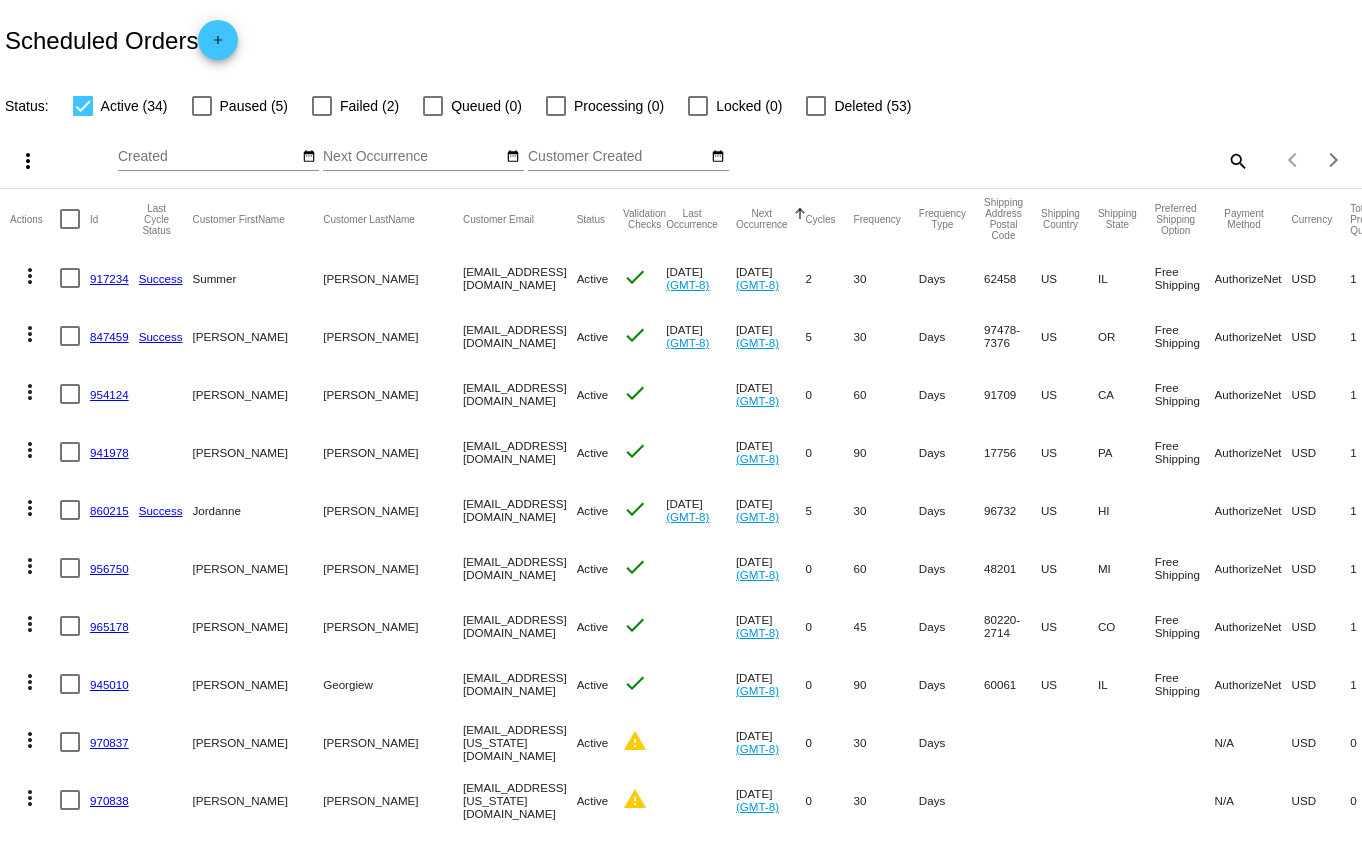 click at bounding box center (83, 106) 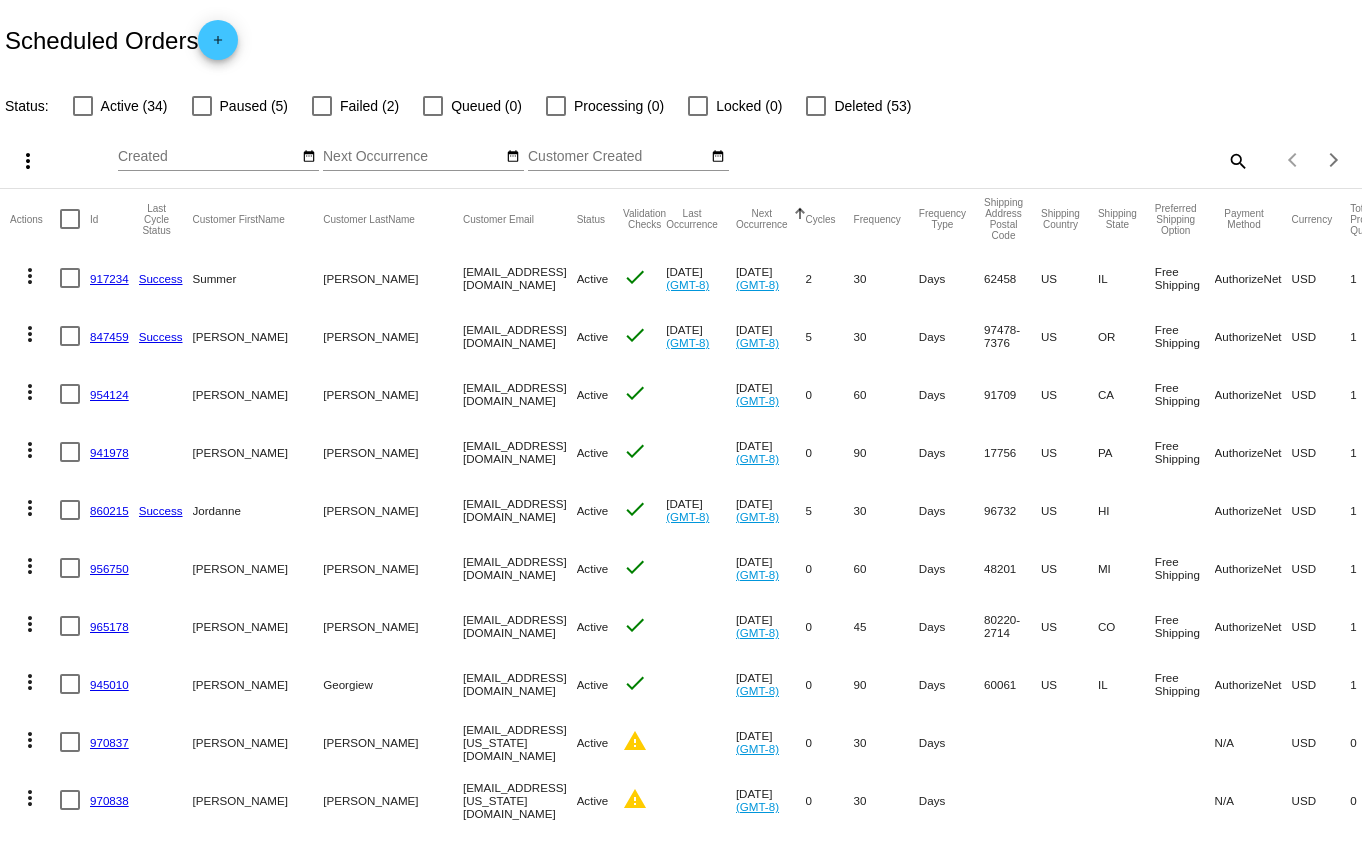 click at bounding box center [322, 106] 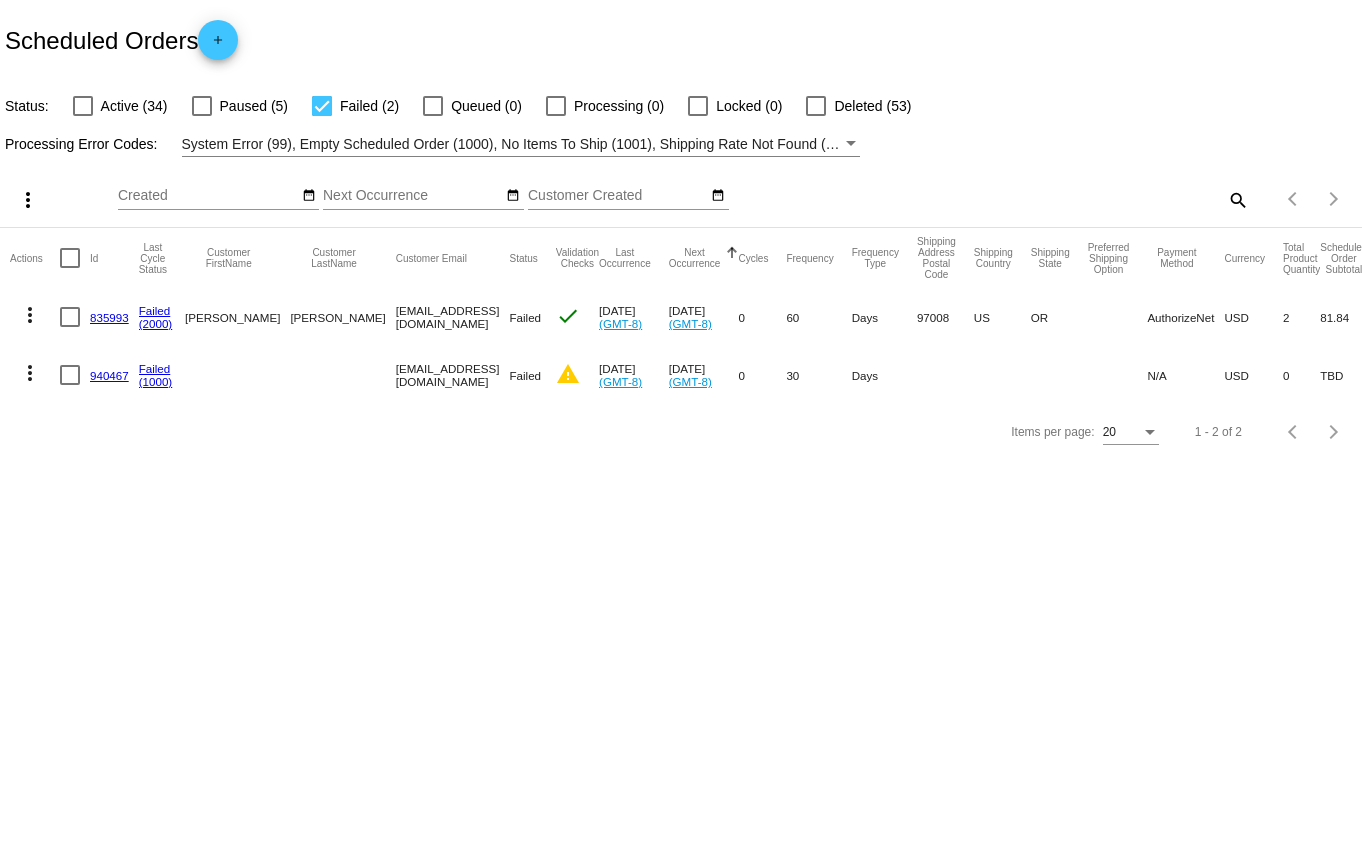 drag, startPoint x: 322, startPoint y: 104, endPoint x: 233, endPoint y: 98, distance: 89.20202 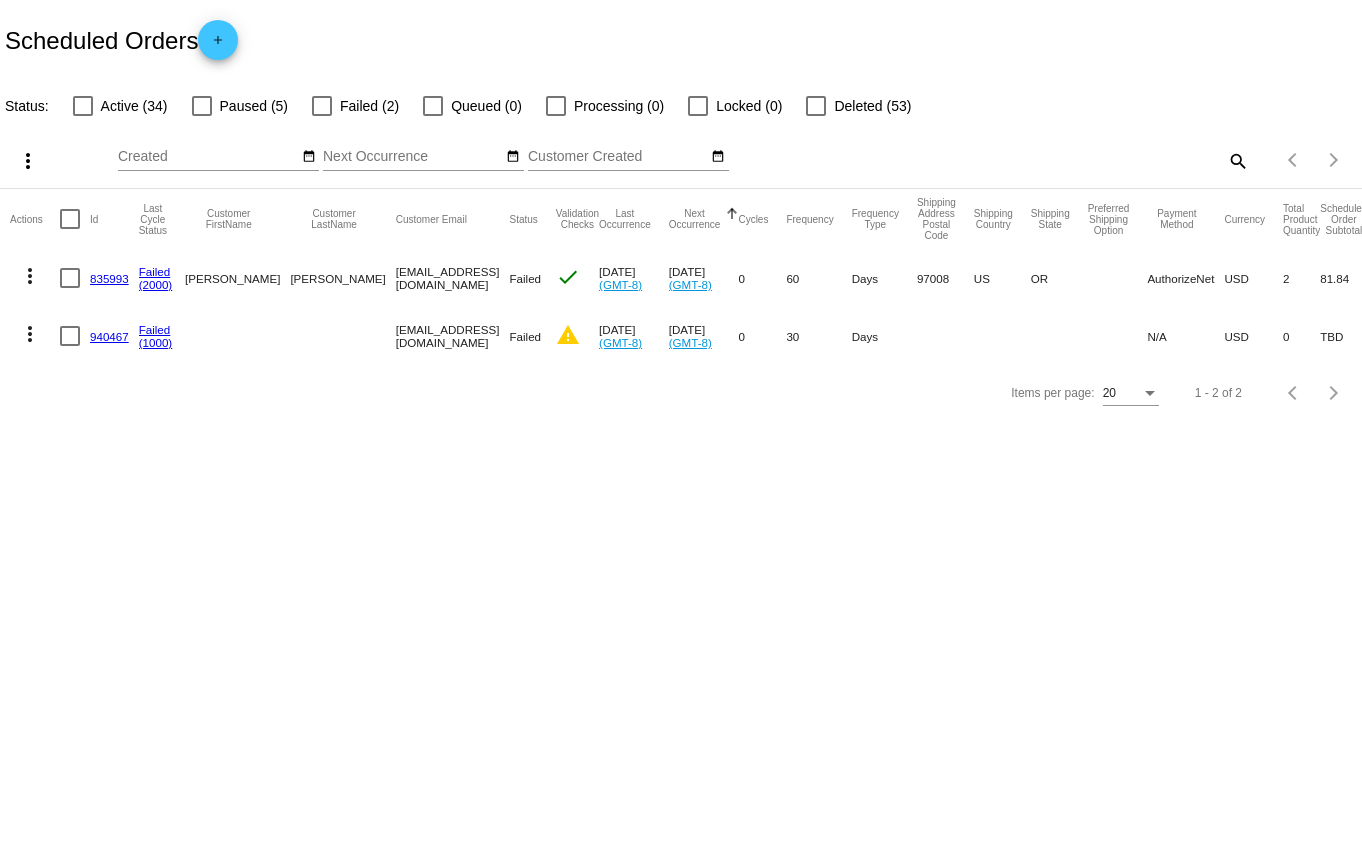 click at bounding box center [83, 106] 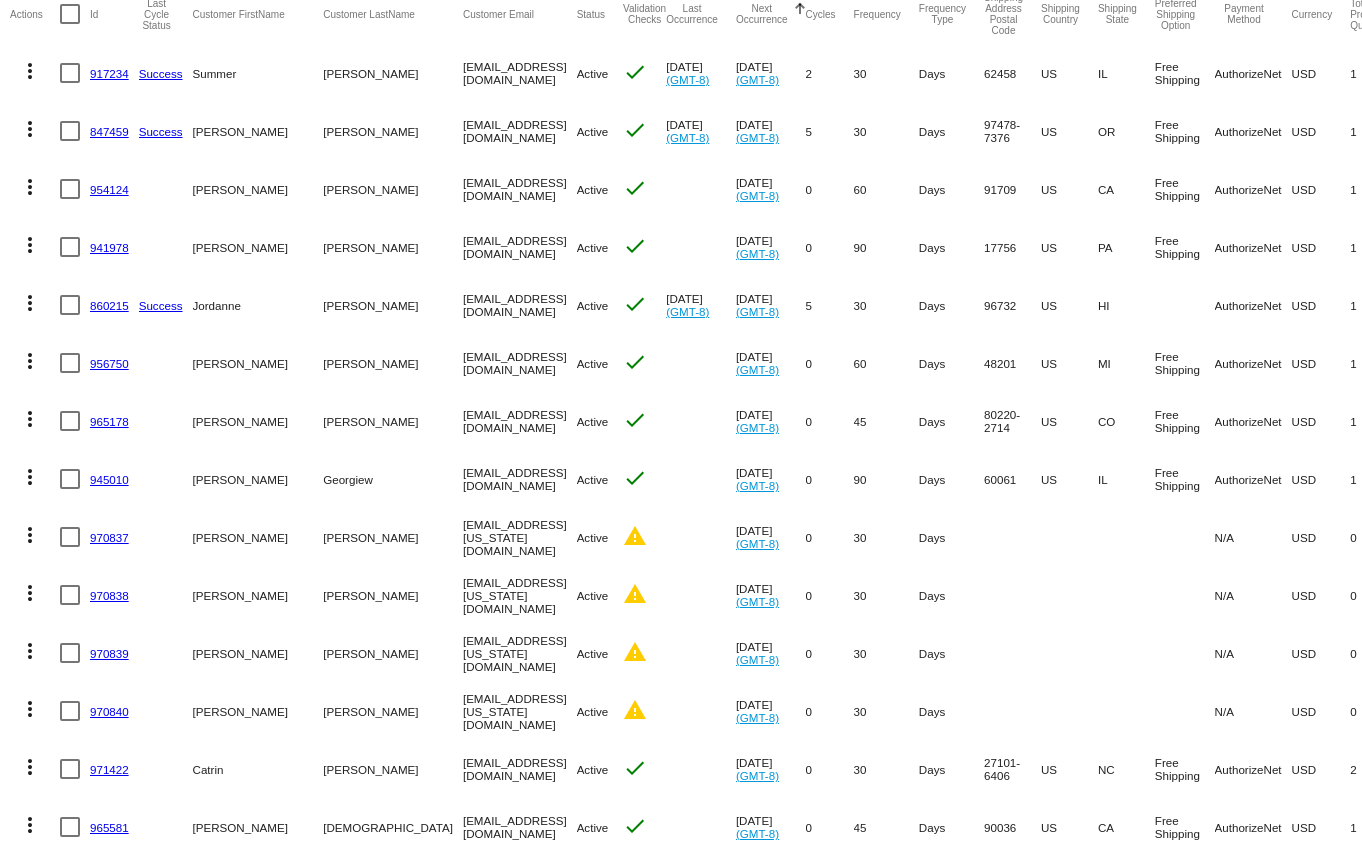 scroll, scrollTop: 642, scrollLeft: 0, axis: vertical 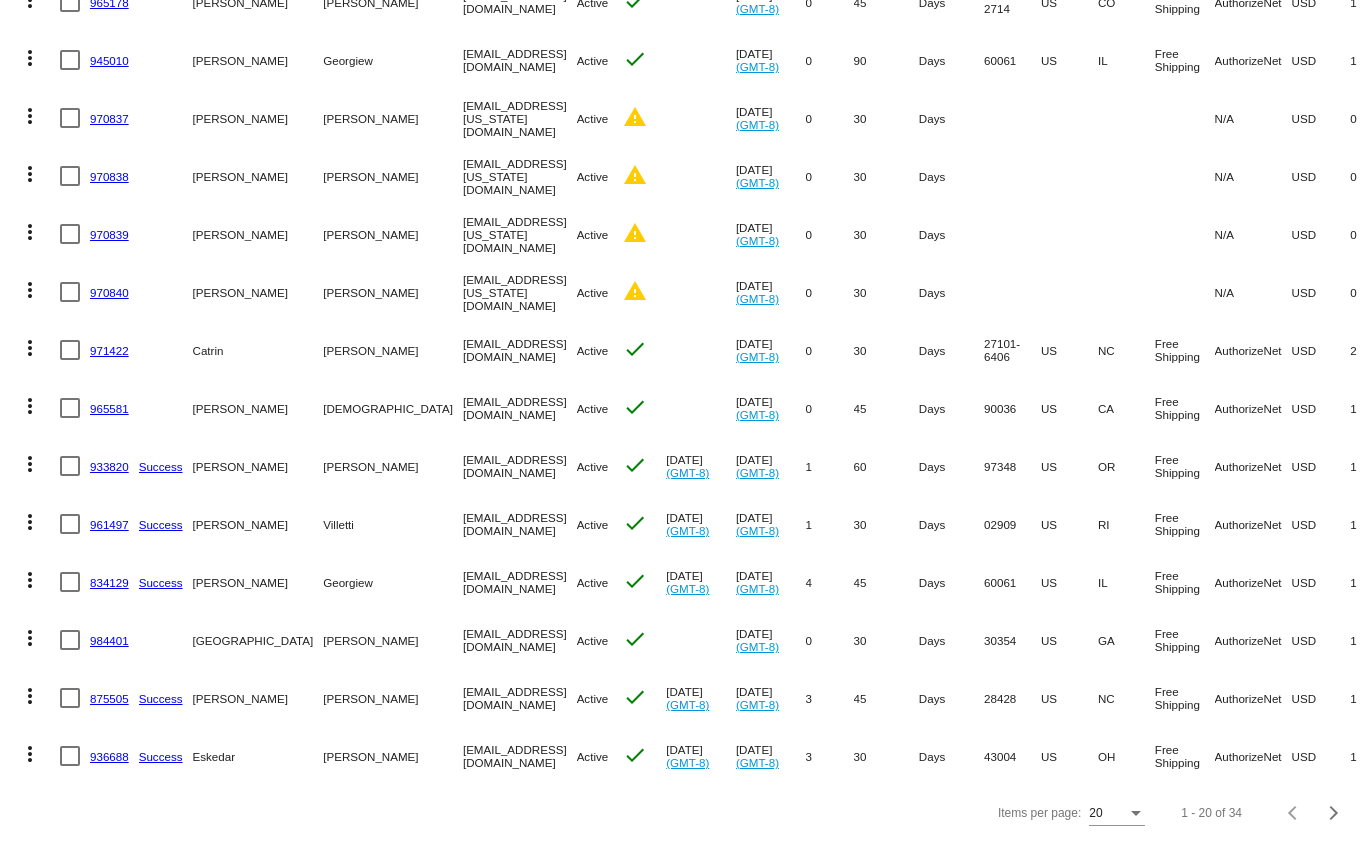 click on "more_vert" 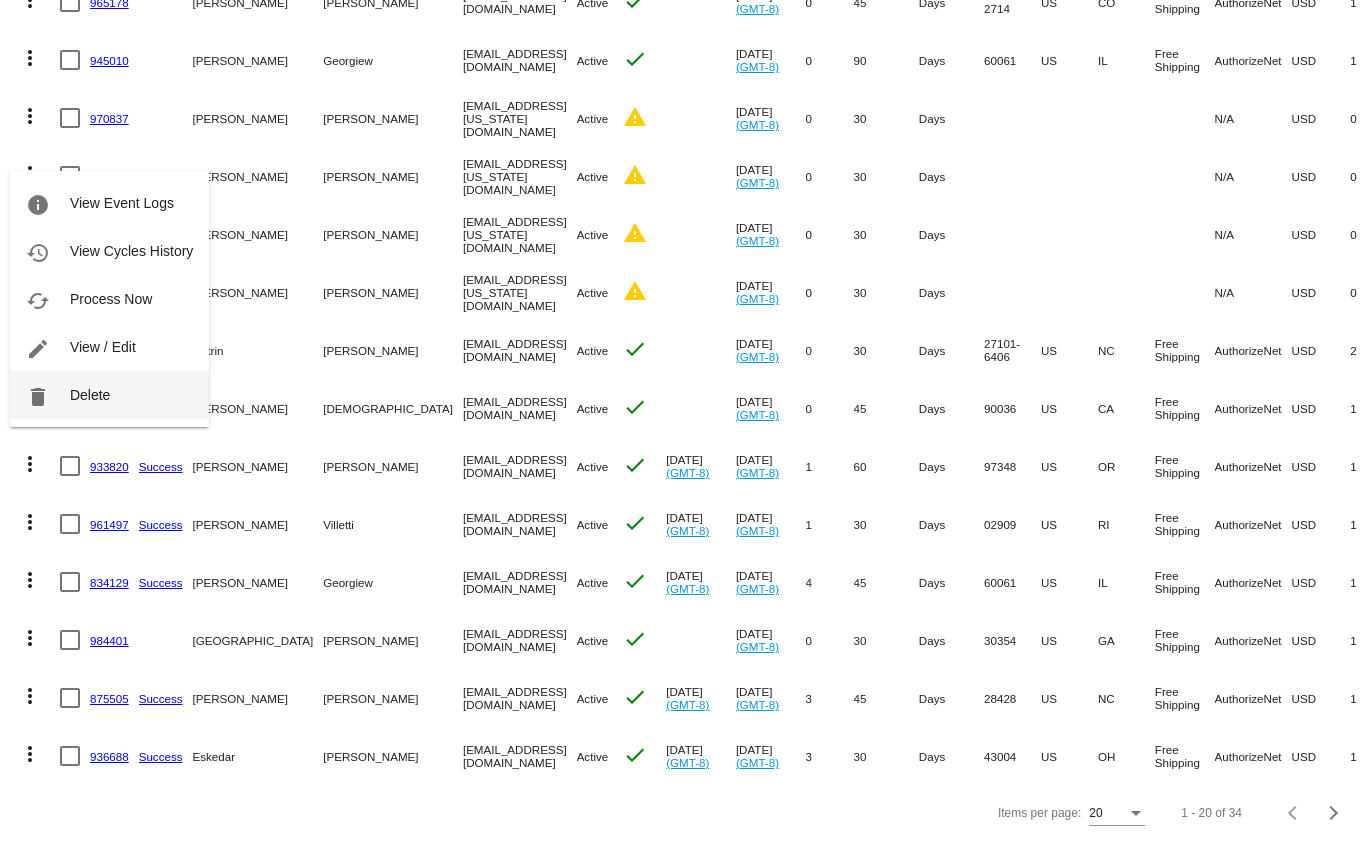 click on "Delete" at bounding box center [90, 395] 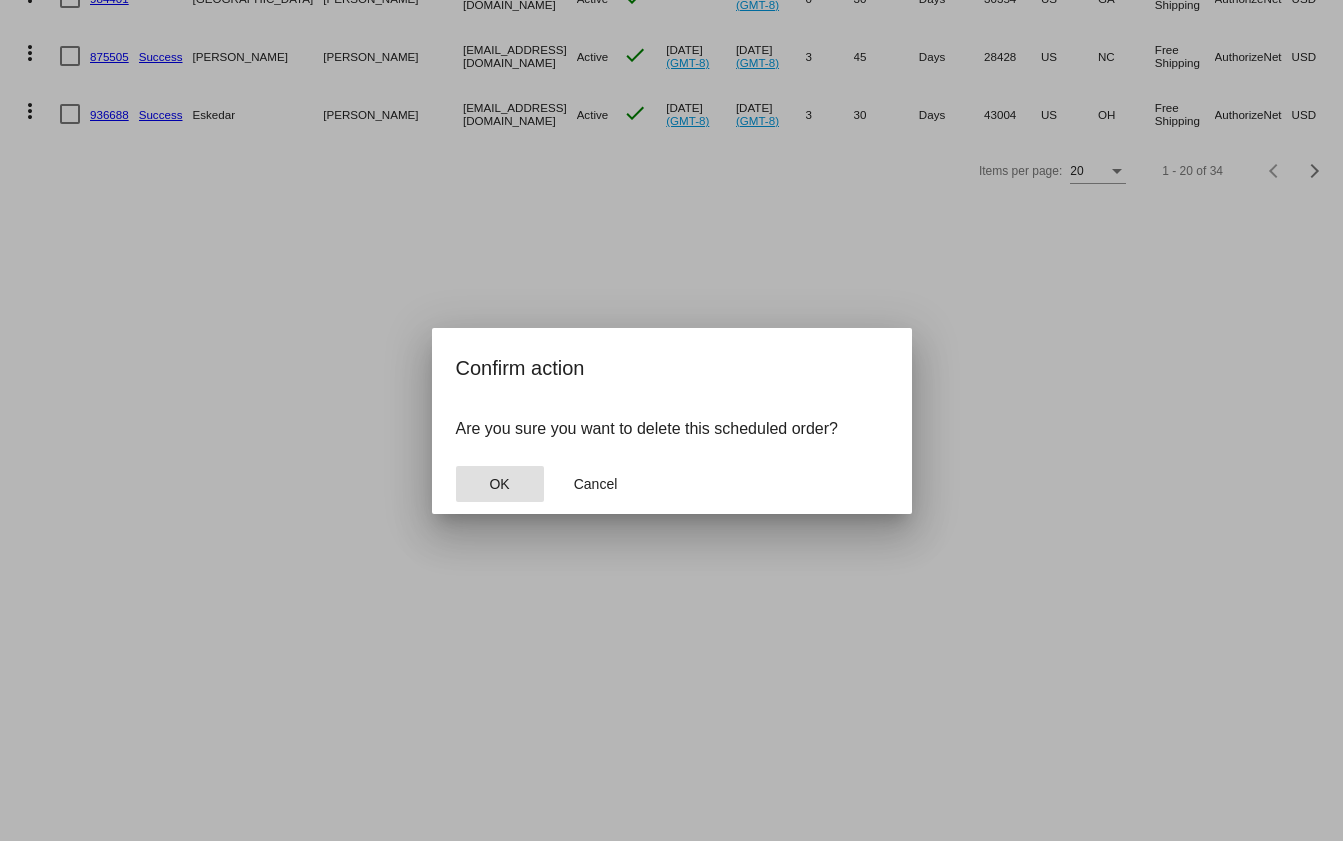 click on "OK" 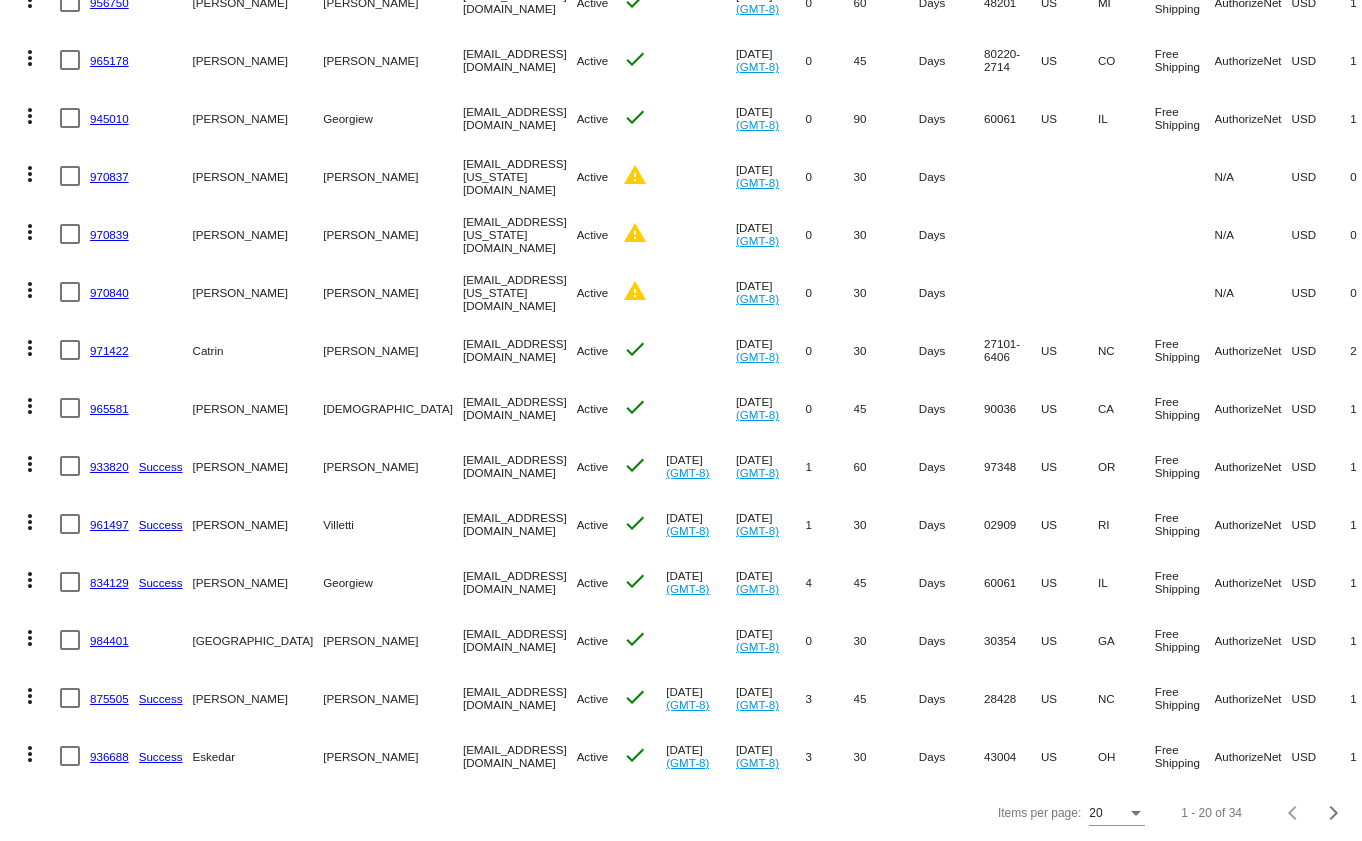scroll, scrollTop: 584, scrollLeft: 0, axis: vertical 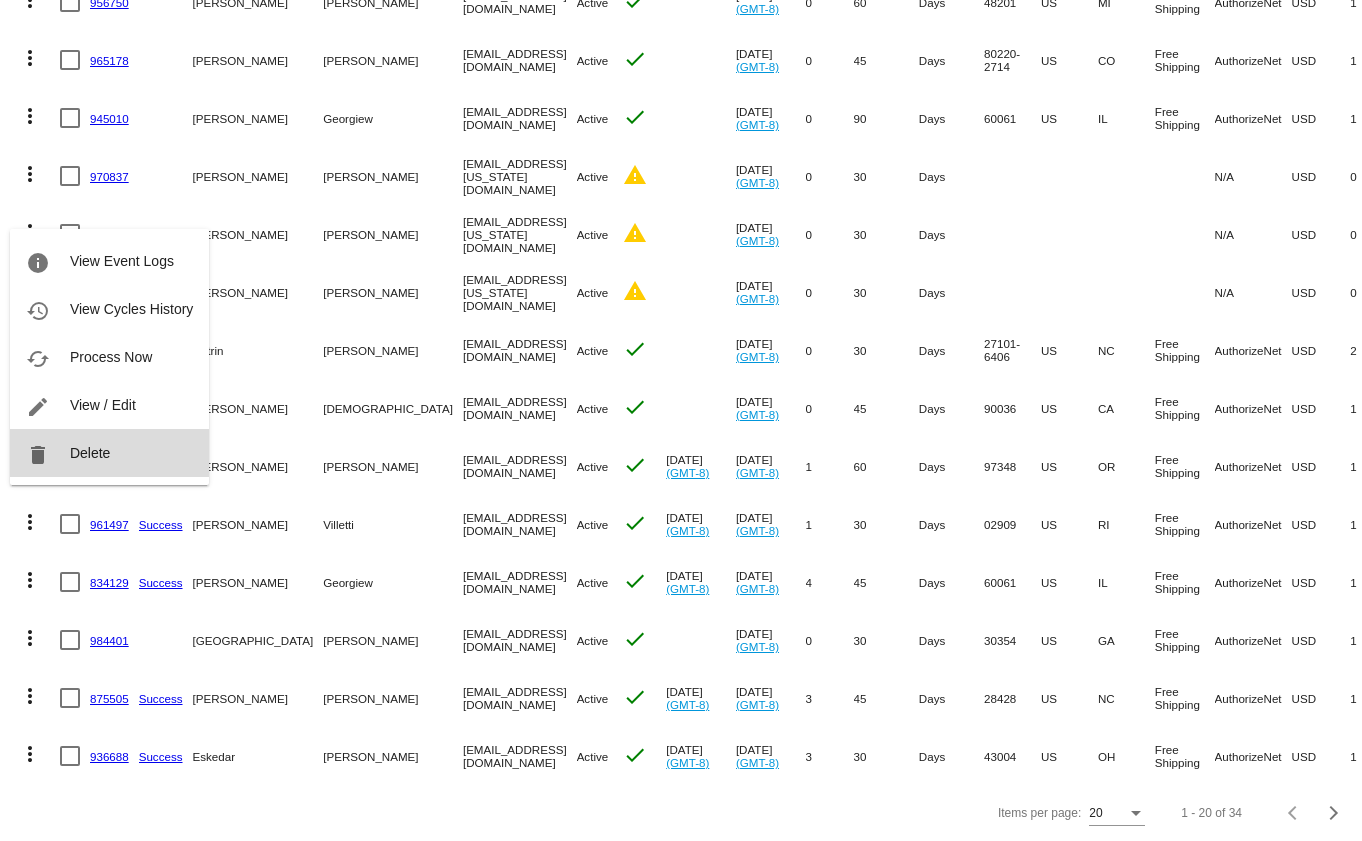 click on "Delete" at bounding box center (90, 453) 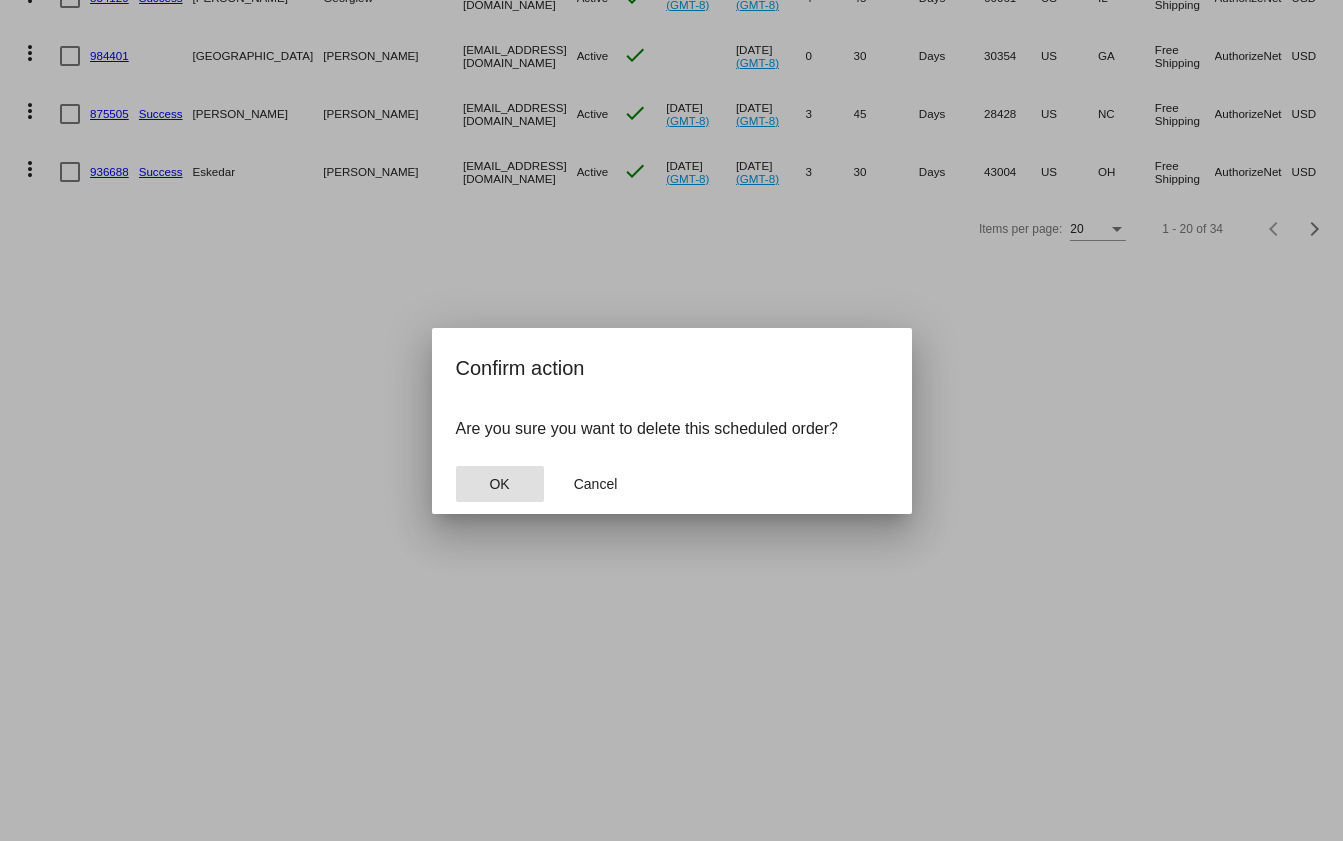 click on "OK" 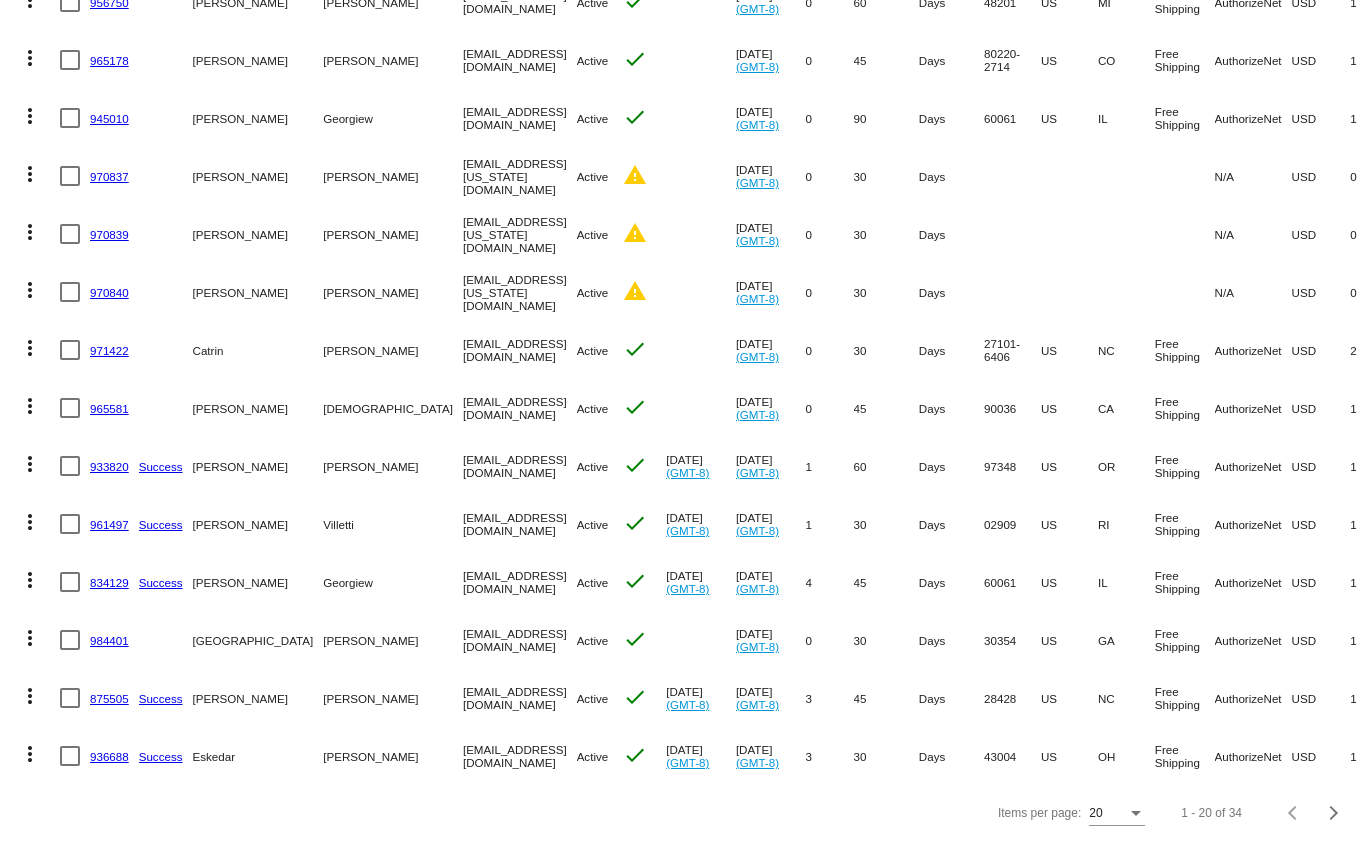 scroll, scrollTop: 526, scrollLeft: 0, axis: vertical 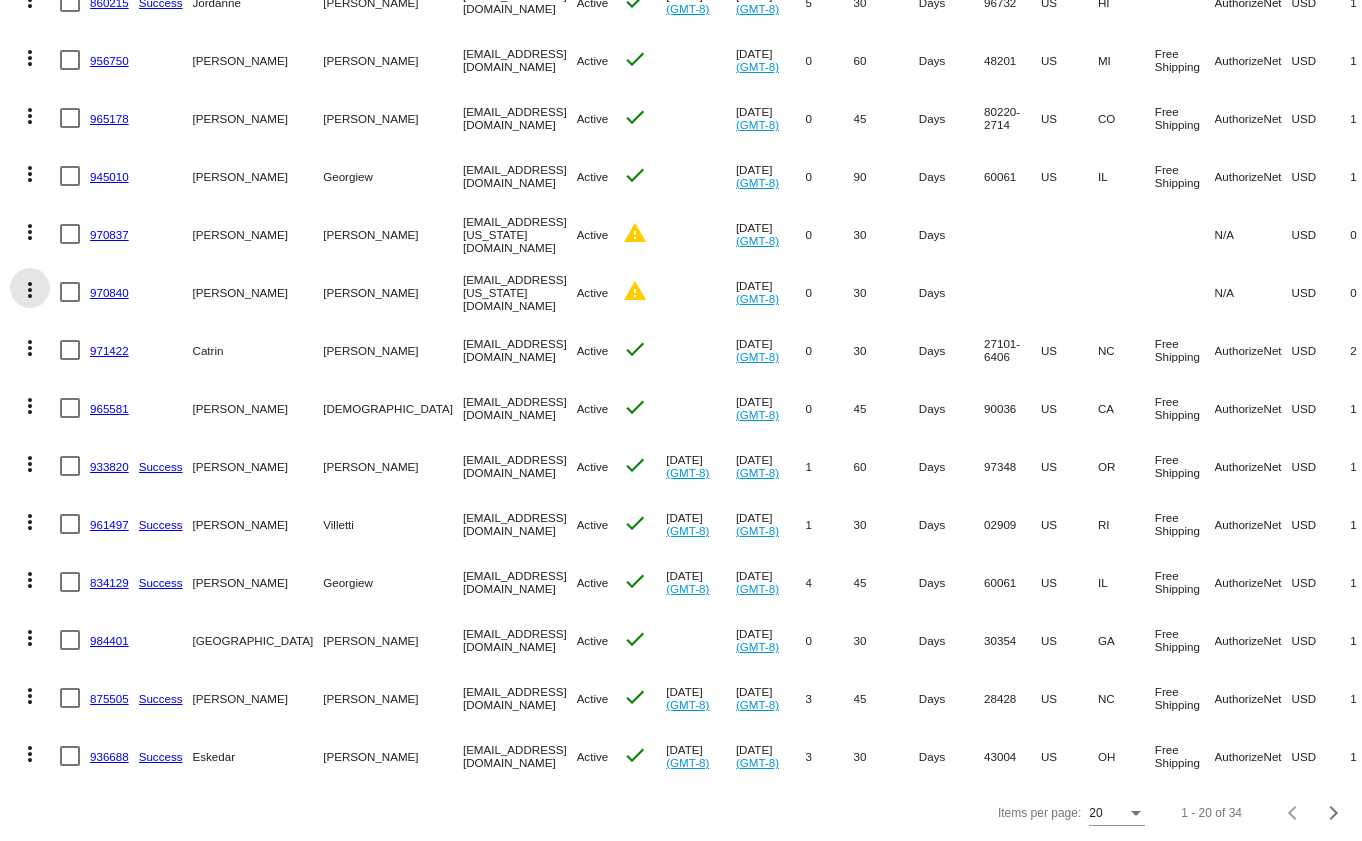 click on "more_vert" 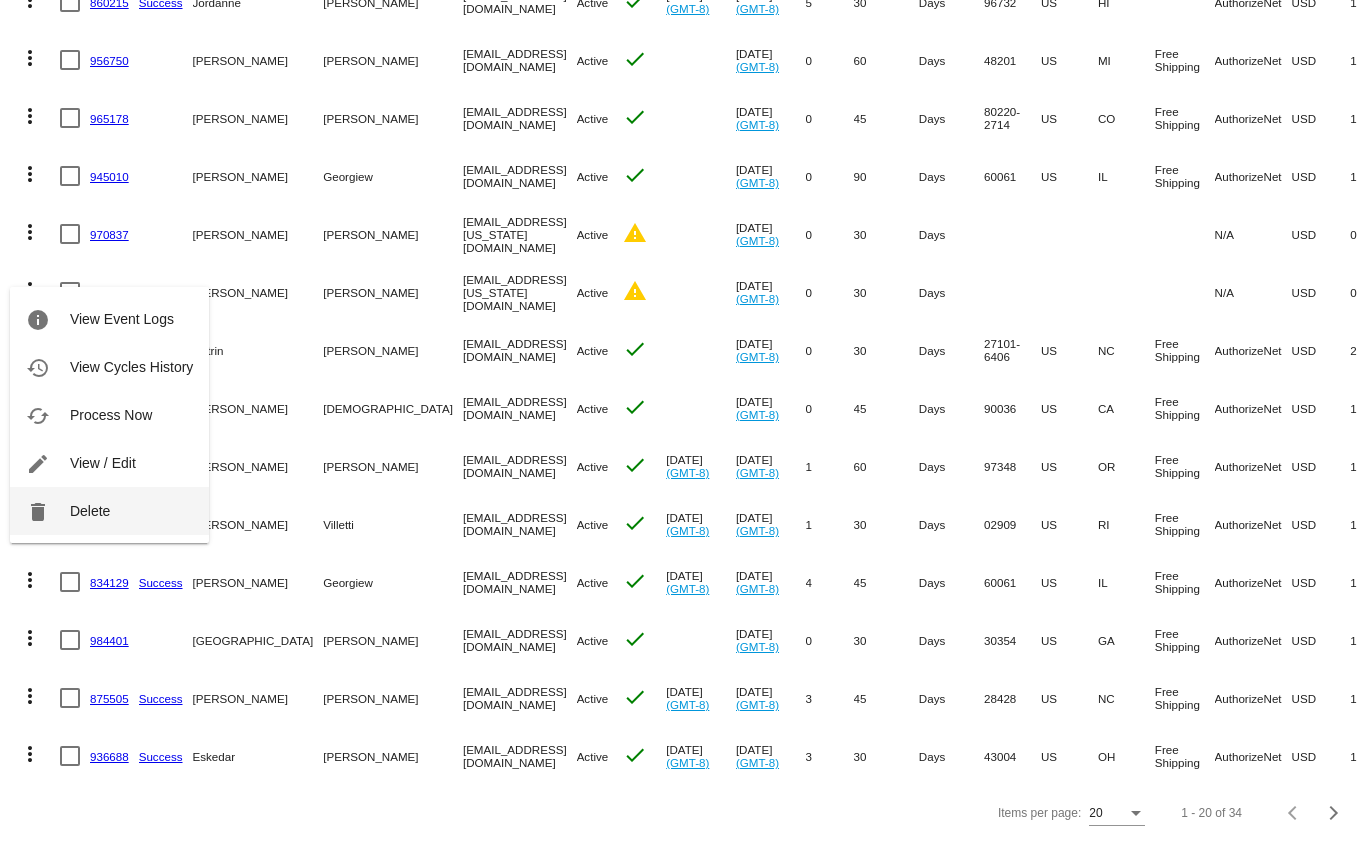 click on "delete
Delete" at bounding box center (109, 511) 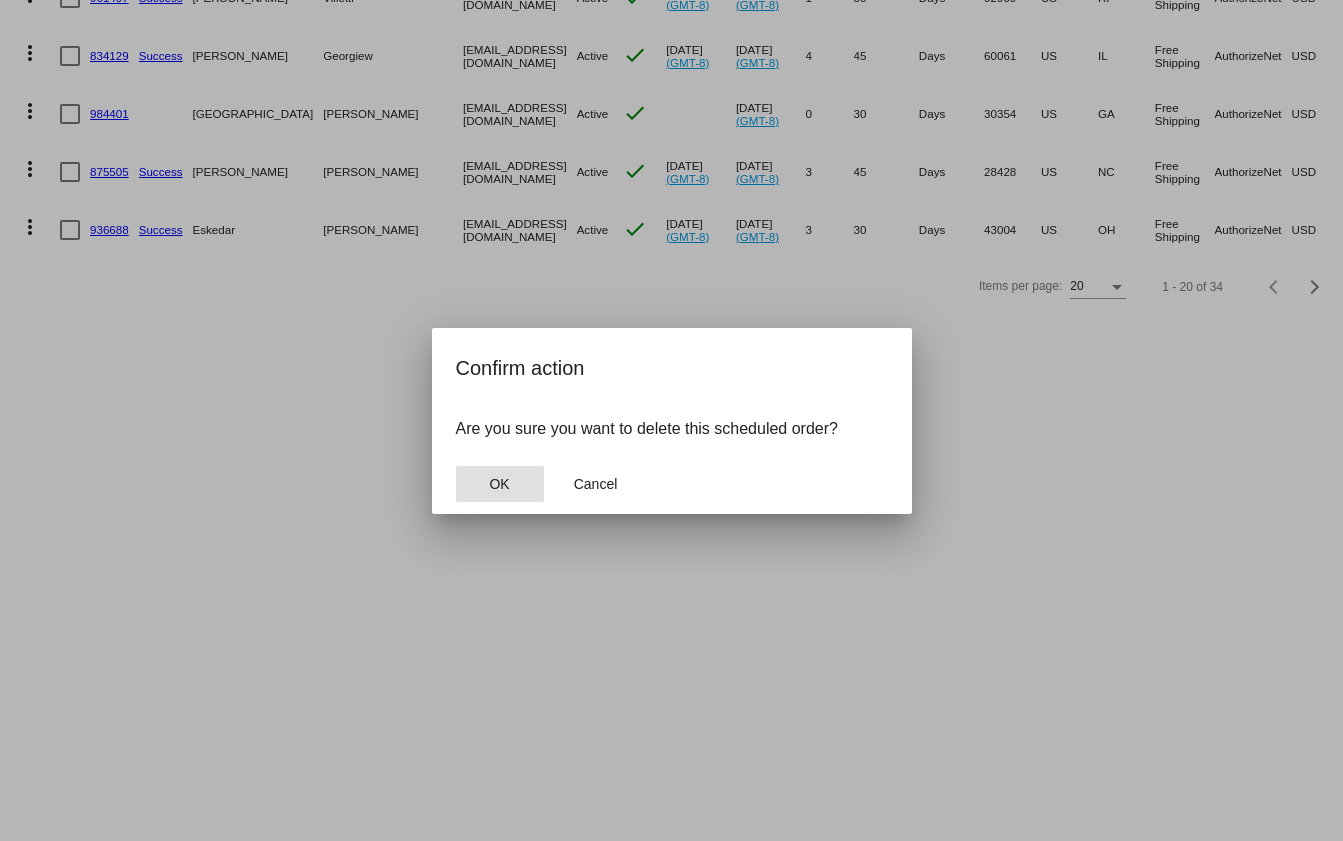 click on "OK" 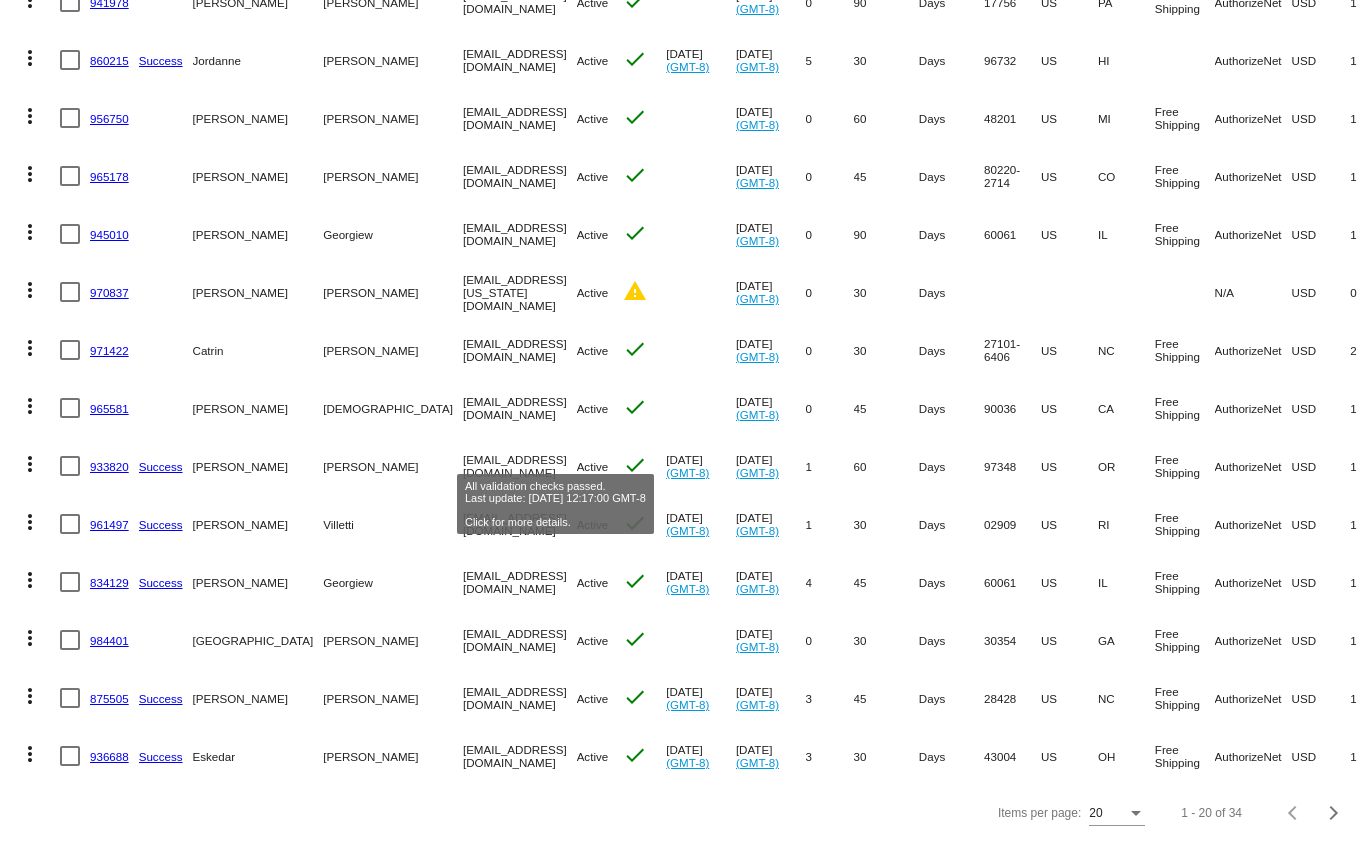 scroll, scrollTop: 467, scrollLeft: 0, axis: vertical 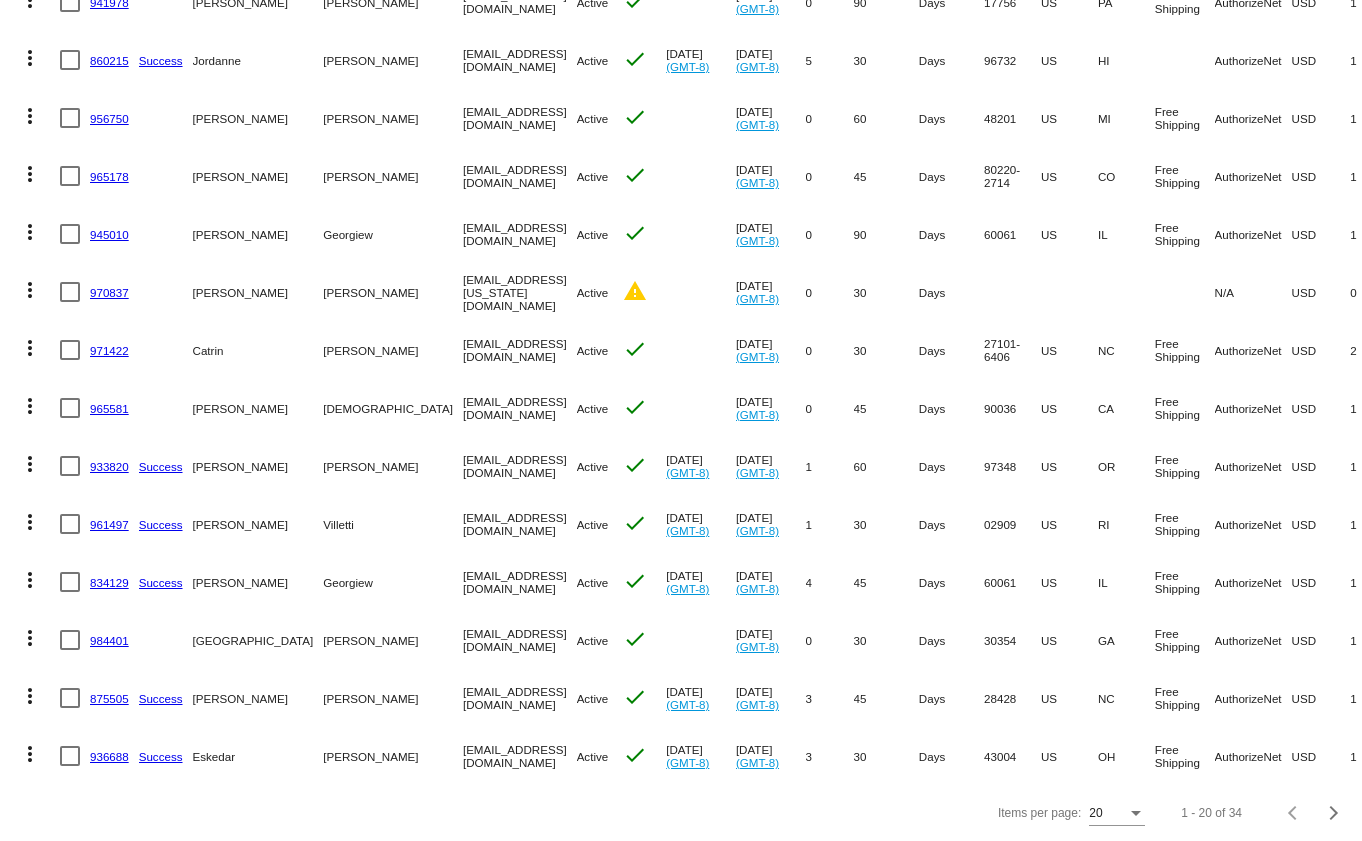 click on "more_vert" 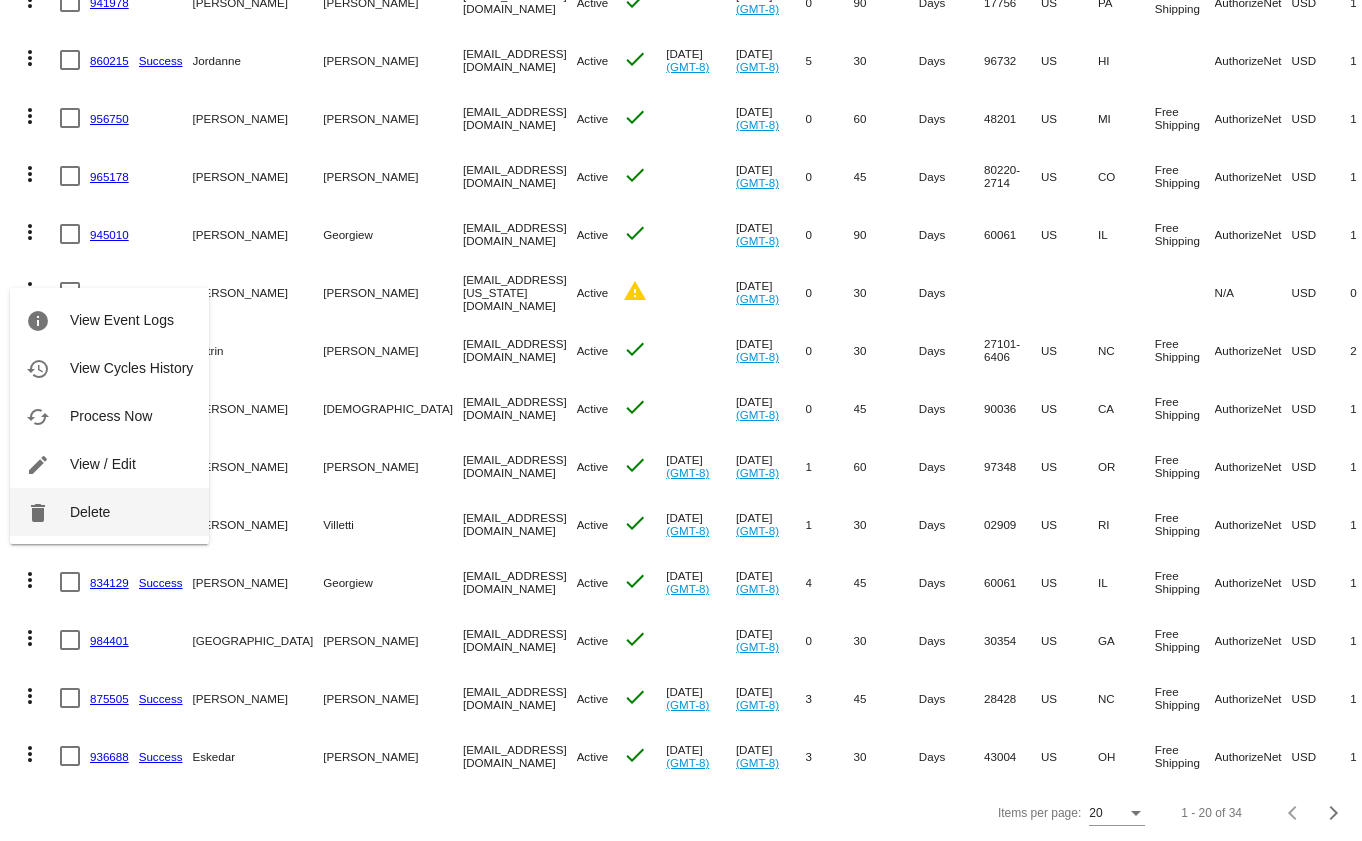 click on "Delete" at bounding box center (90, 512) 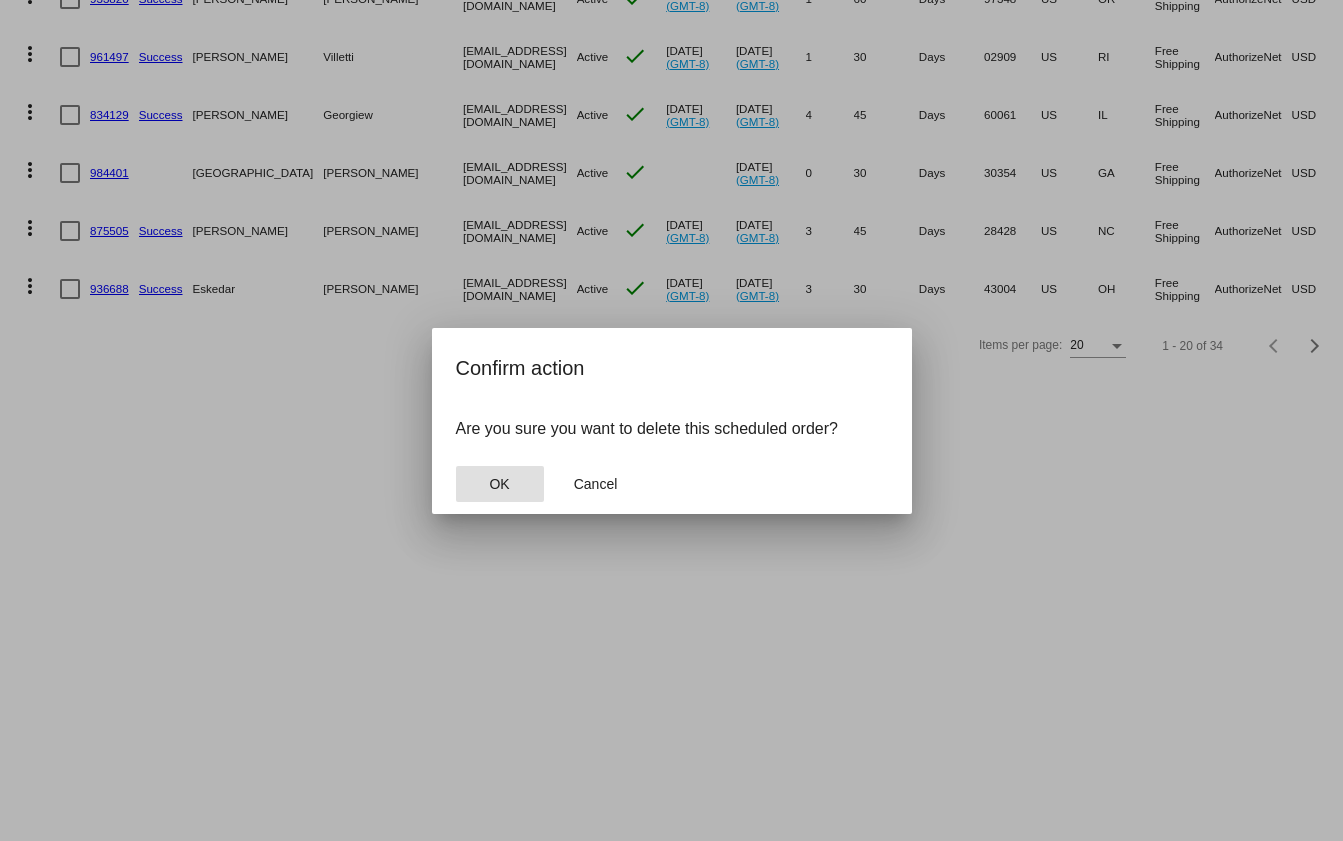 click on "OK" 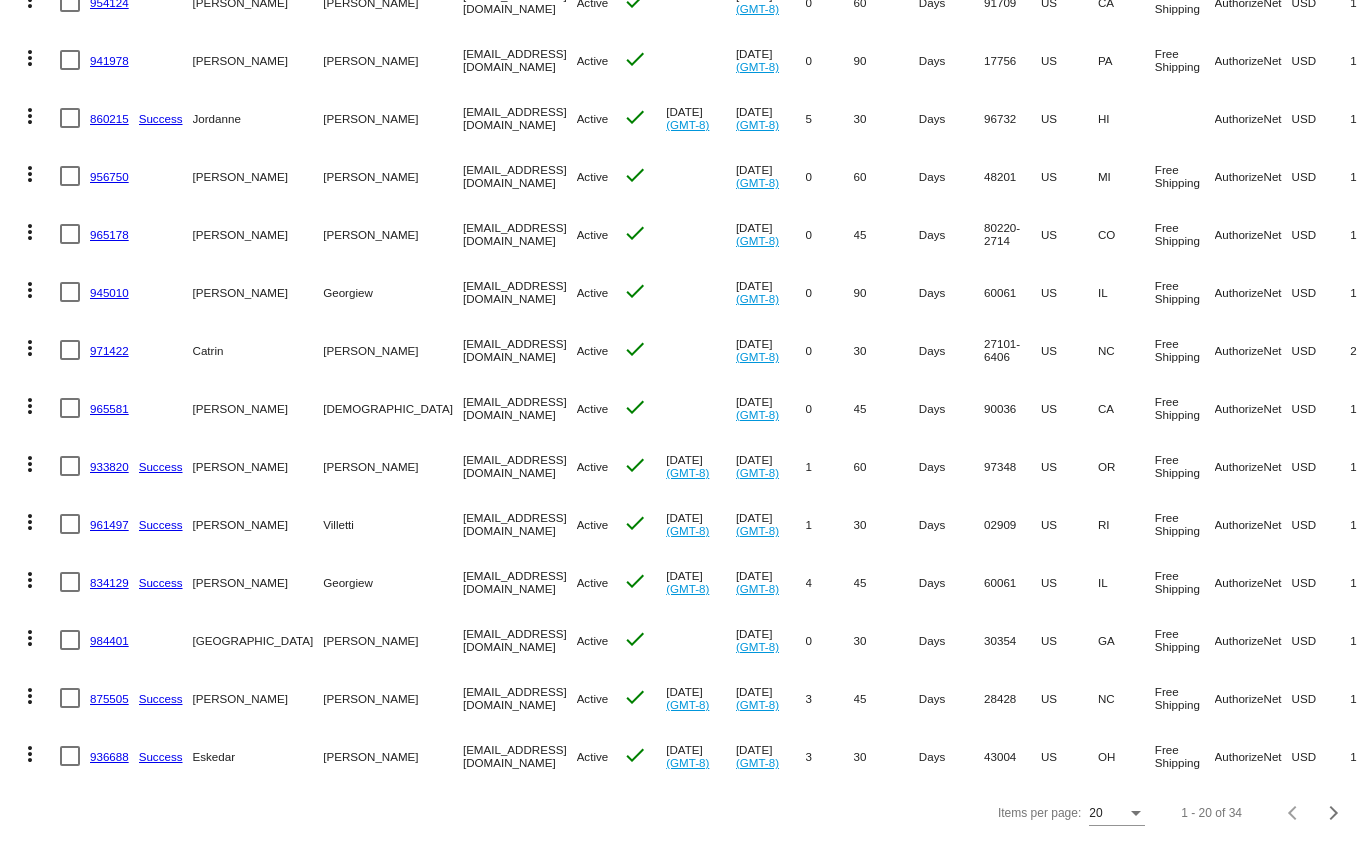 scroll, scrollTop: 410, scrollLeft: 0, axis: vertical 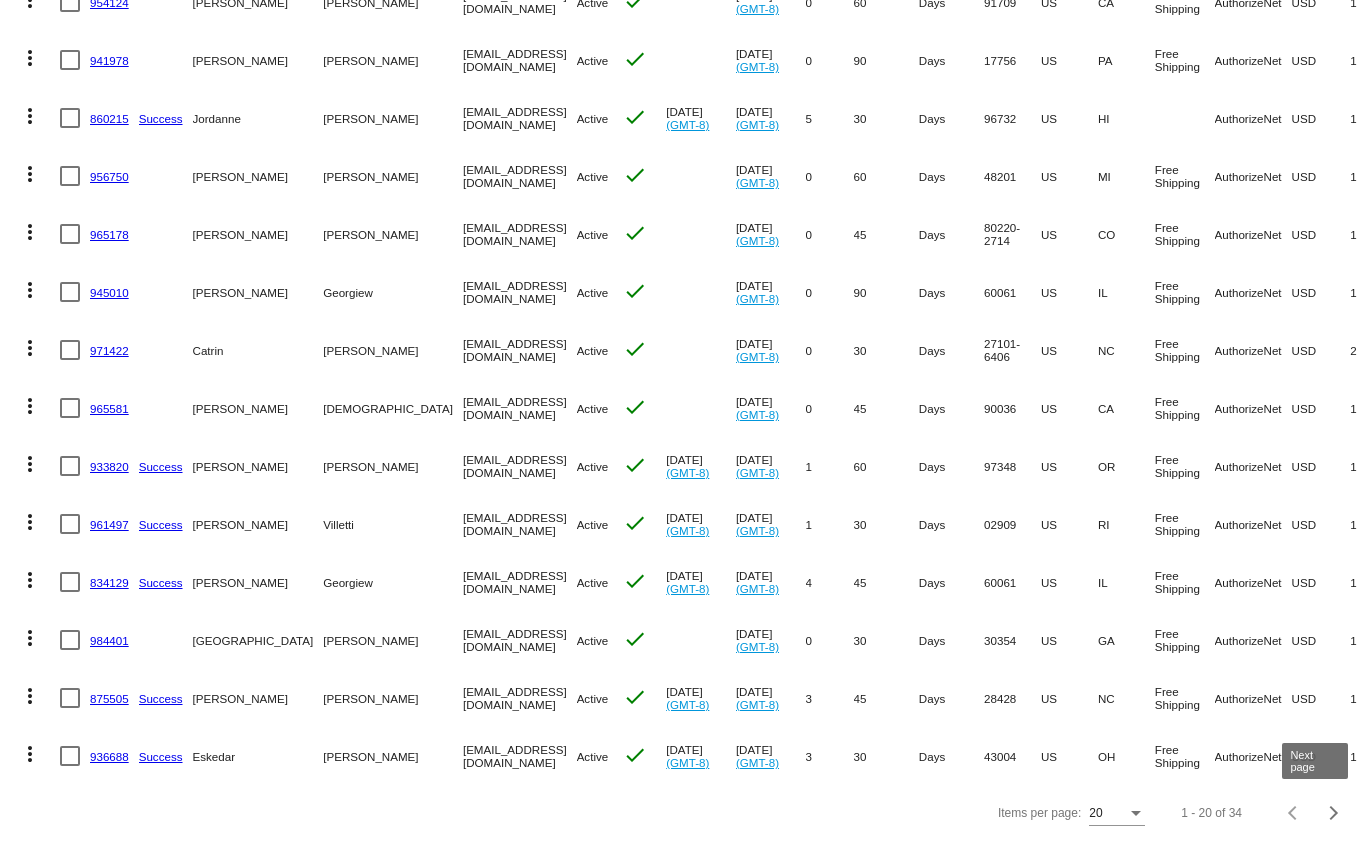 click 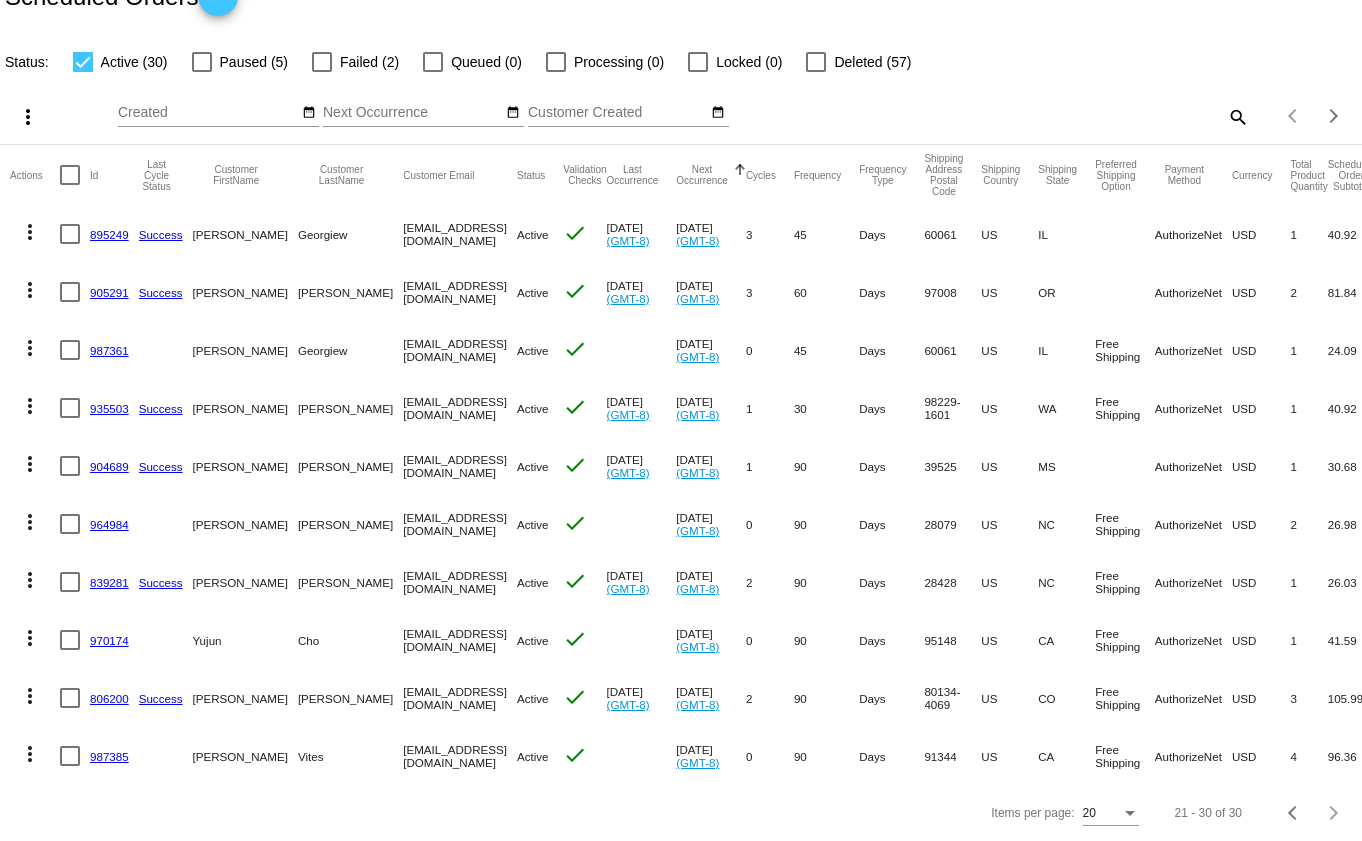 scroll, scrollTop: 62, scrollLeft: 0, axis: vertical 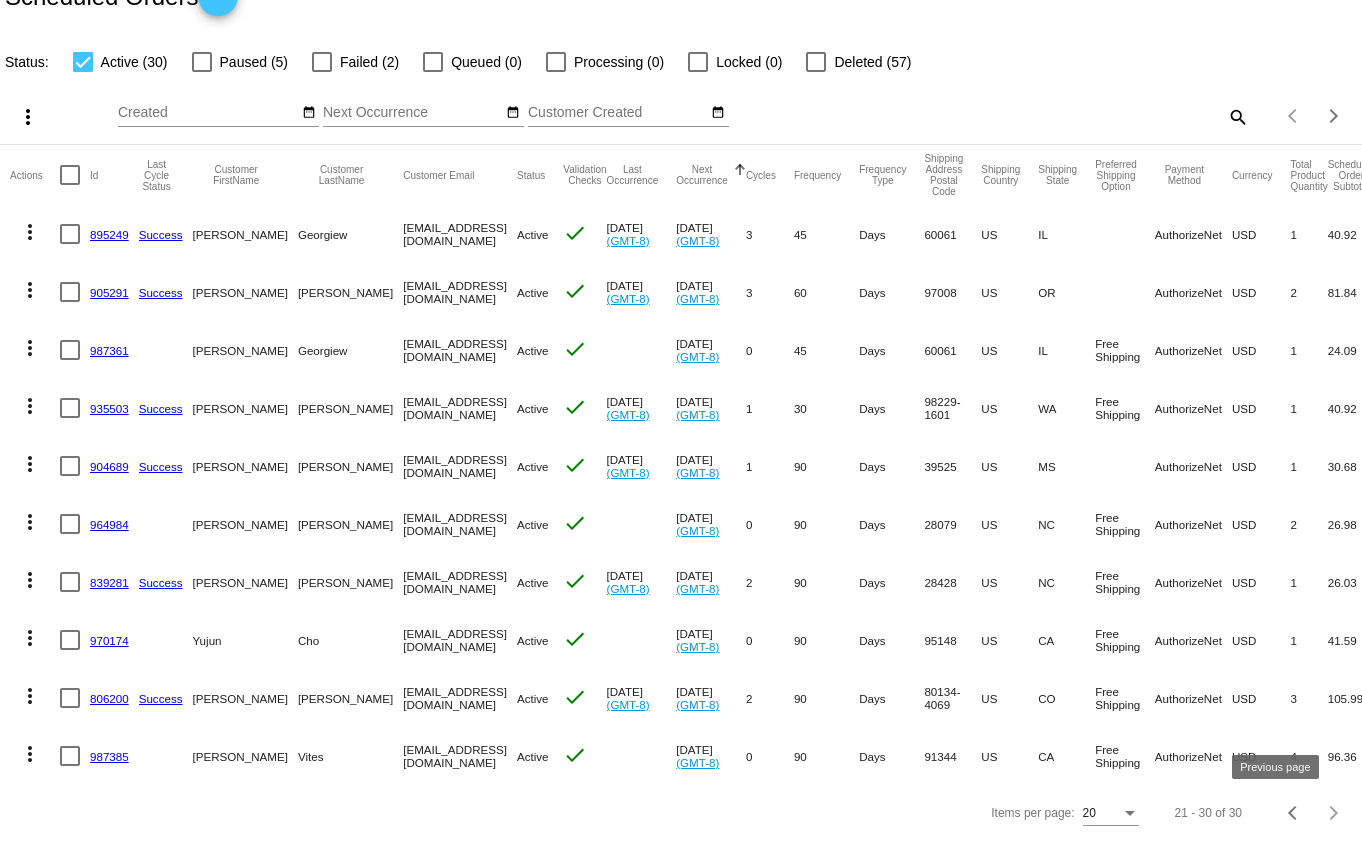click 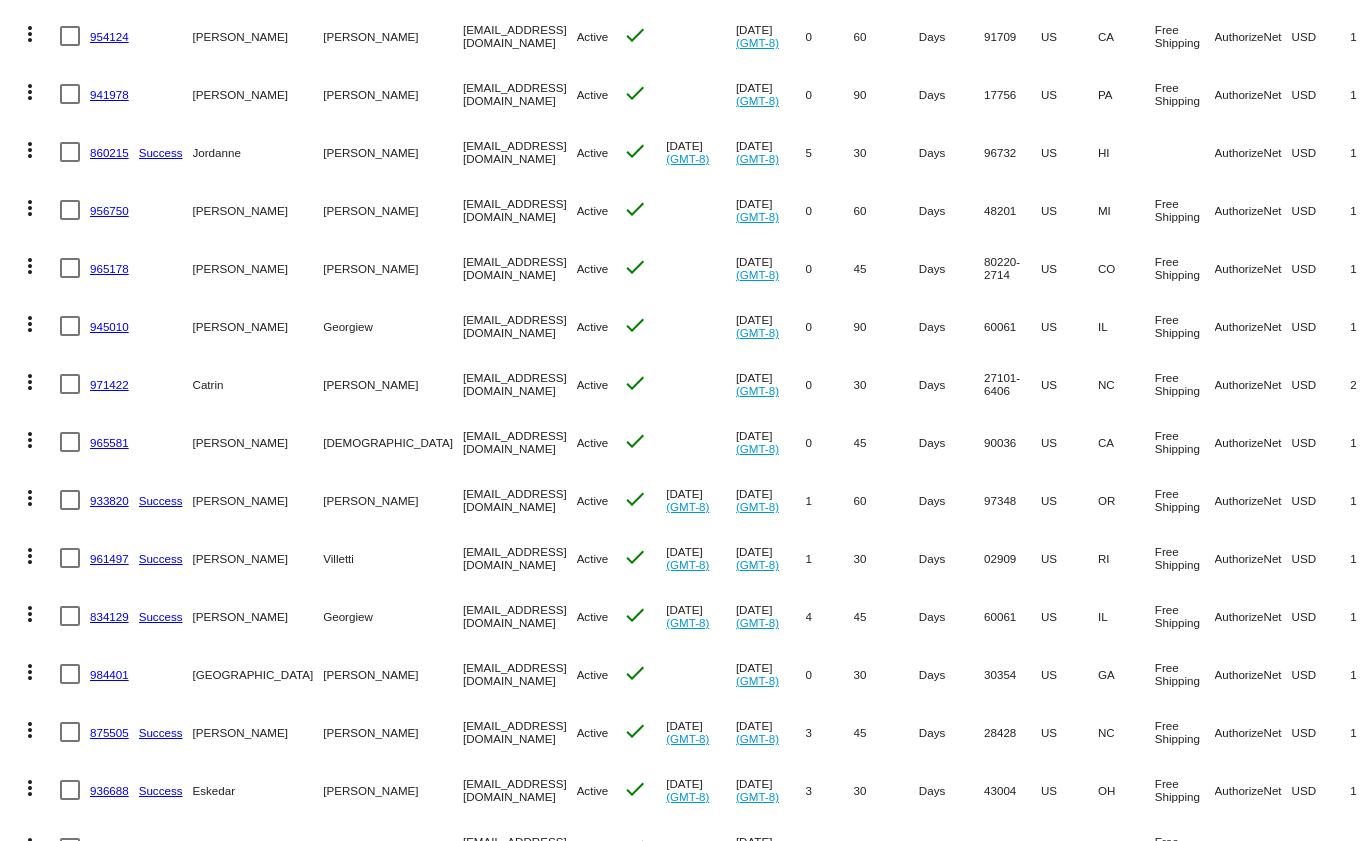scroll, scrollTop: 617, scrollLeft: 0, axis: vertical 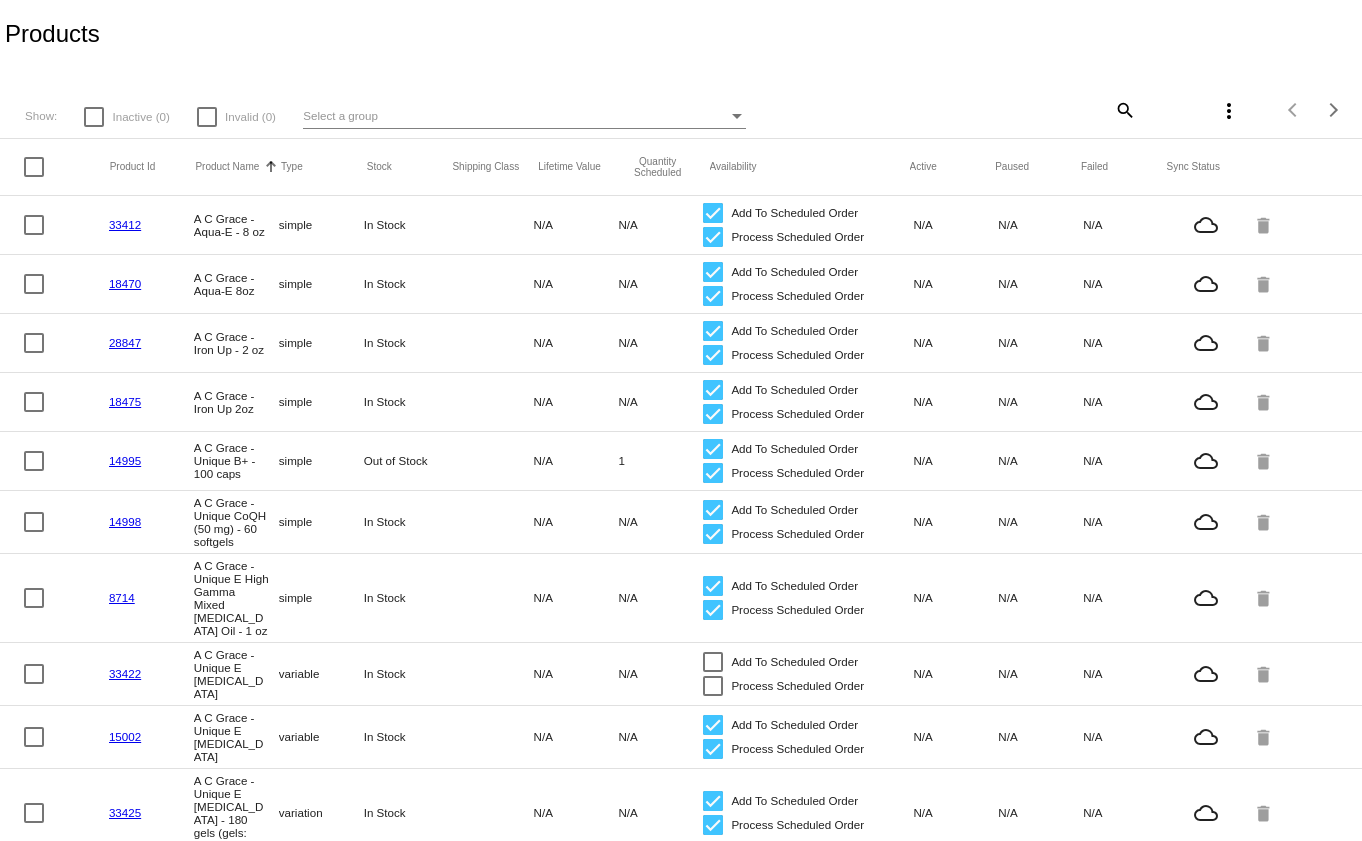 click on "more_vert" 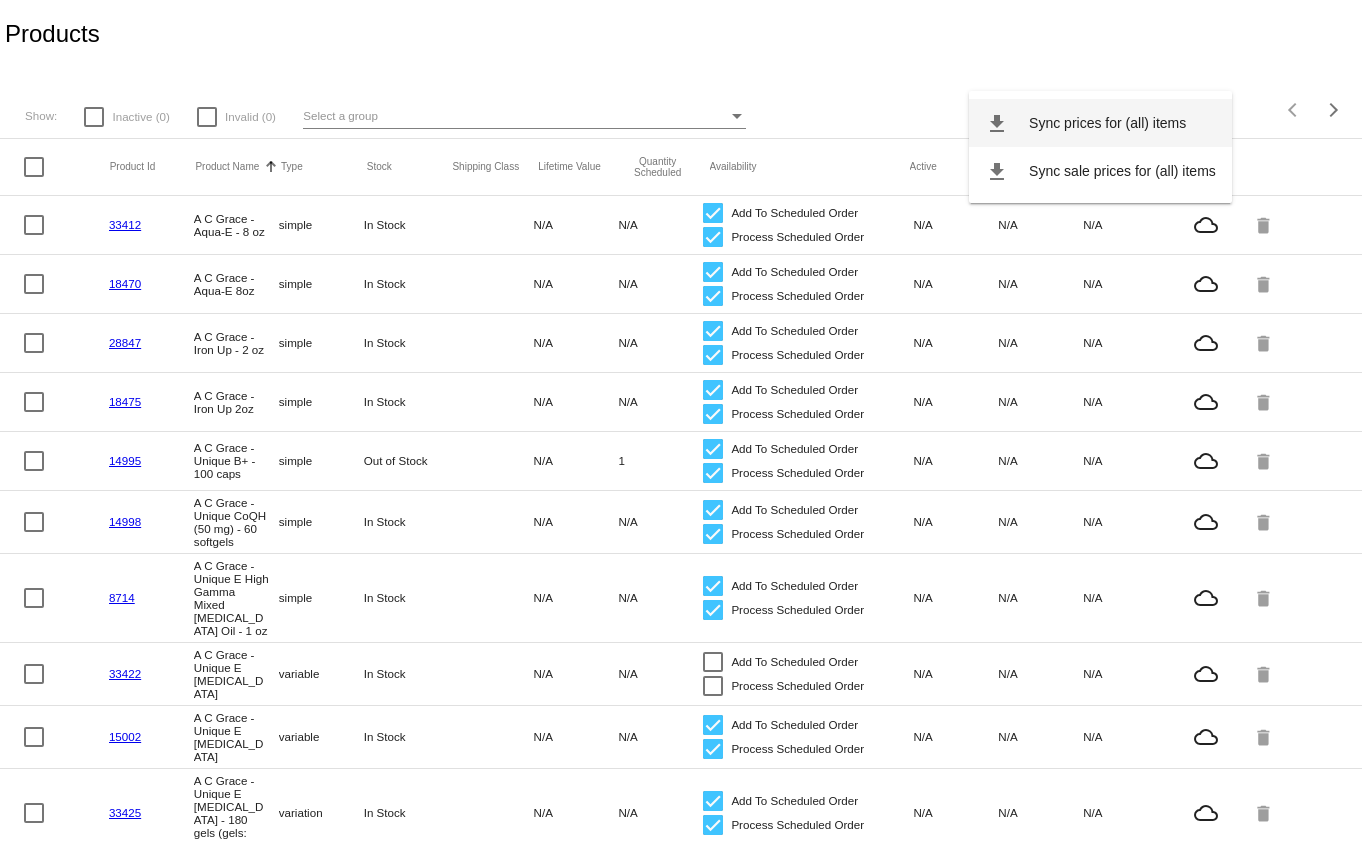 click on "Sync prices for (all) items" at bounding box center [1107, 123] 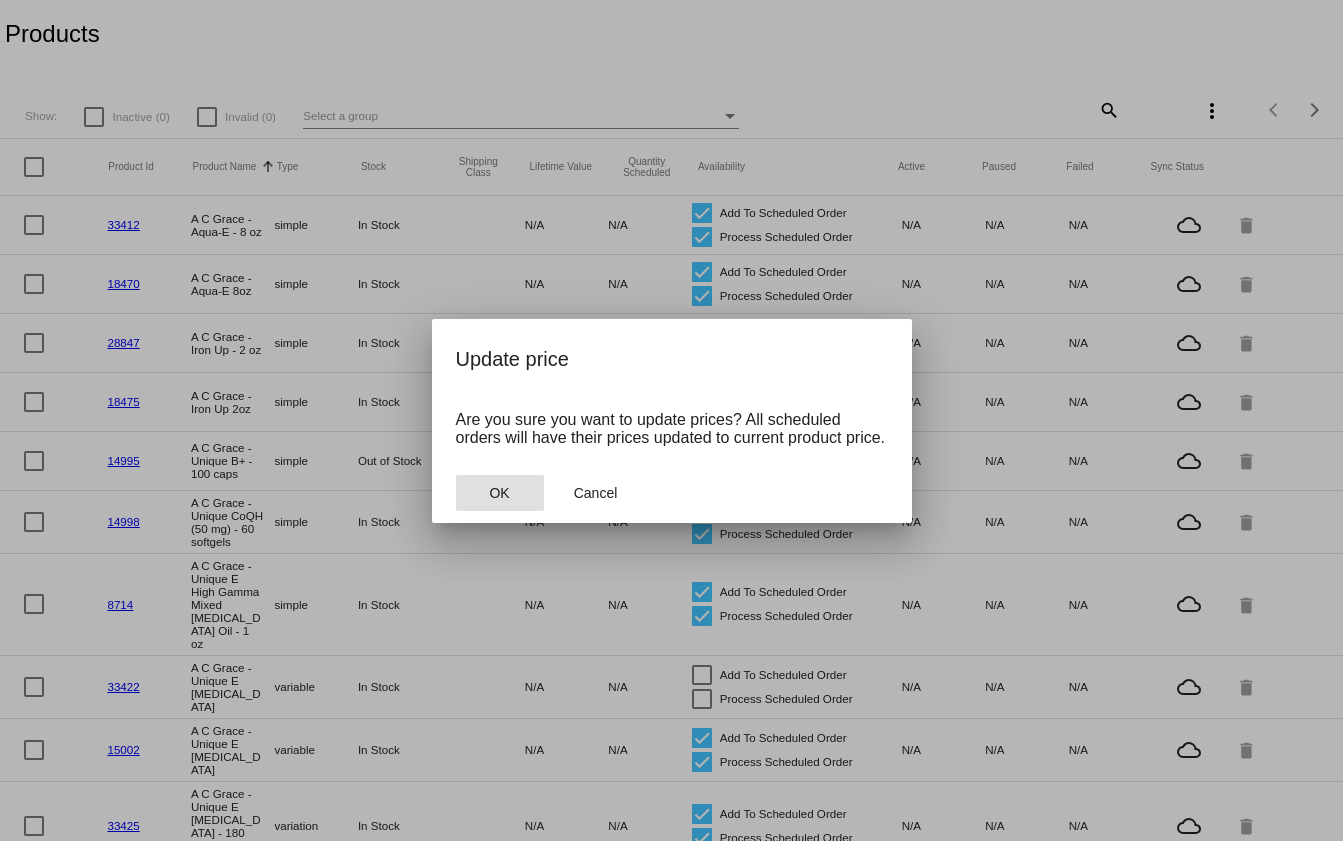 click on "OK" 